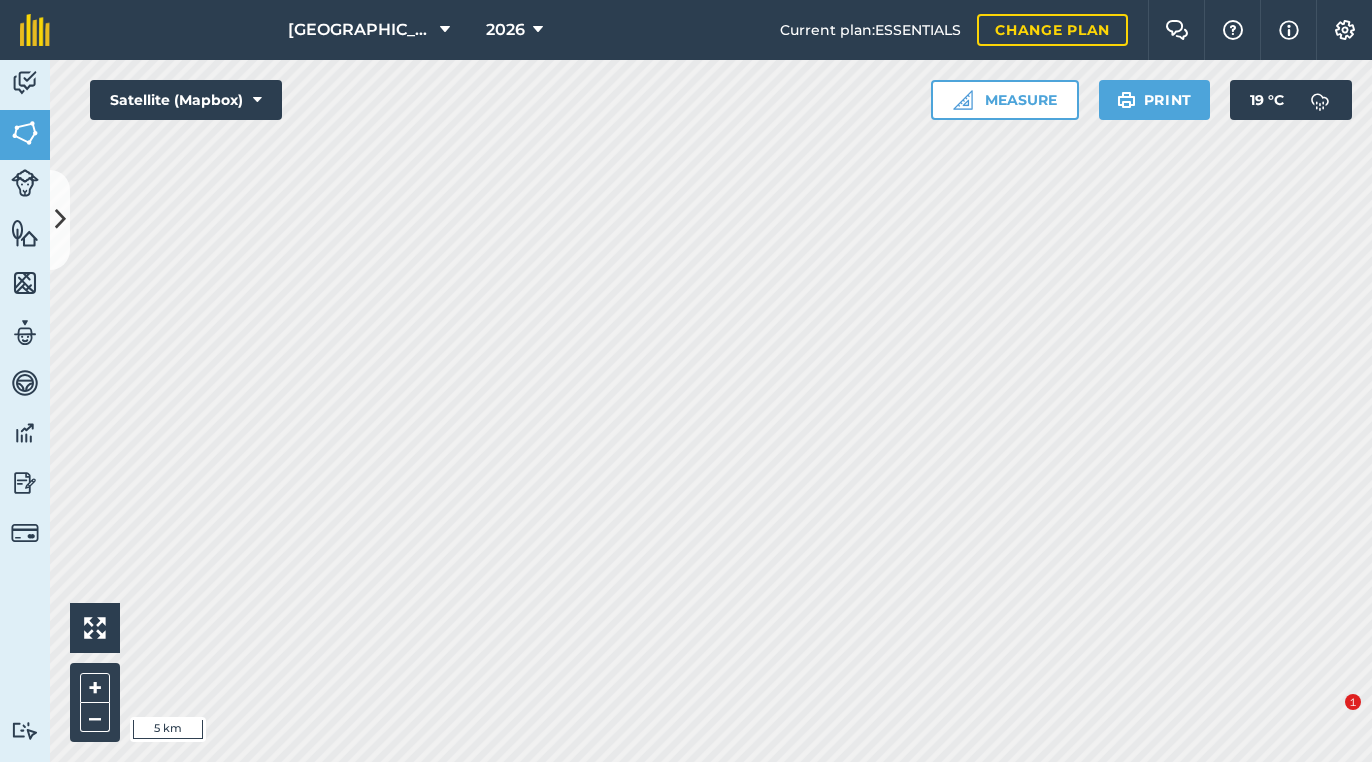 scroll, scrollTop: 0, scrollLeft: 0, axis: both 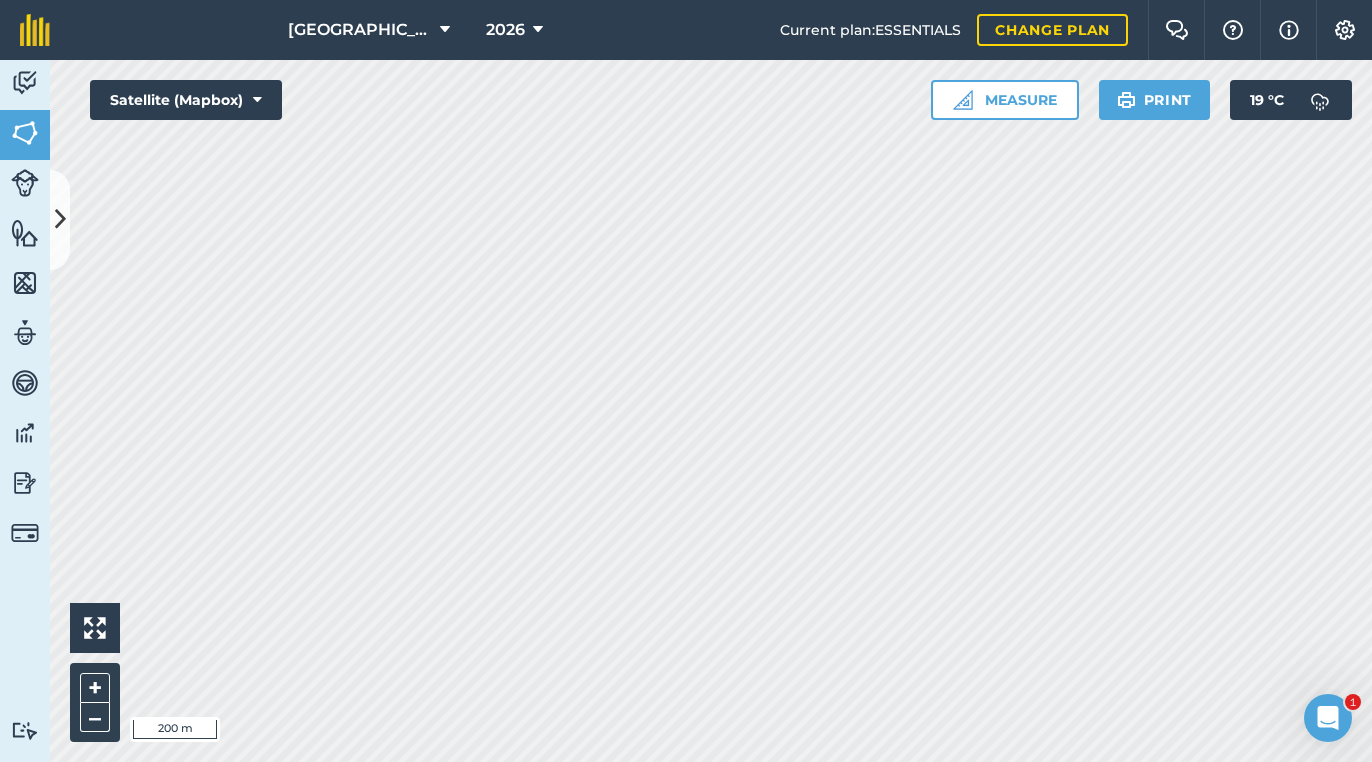 click on "2026" at bounding box center (505, 30) 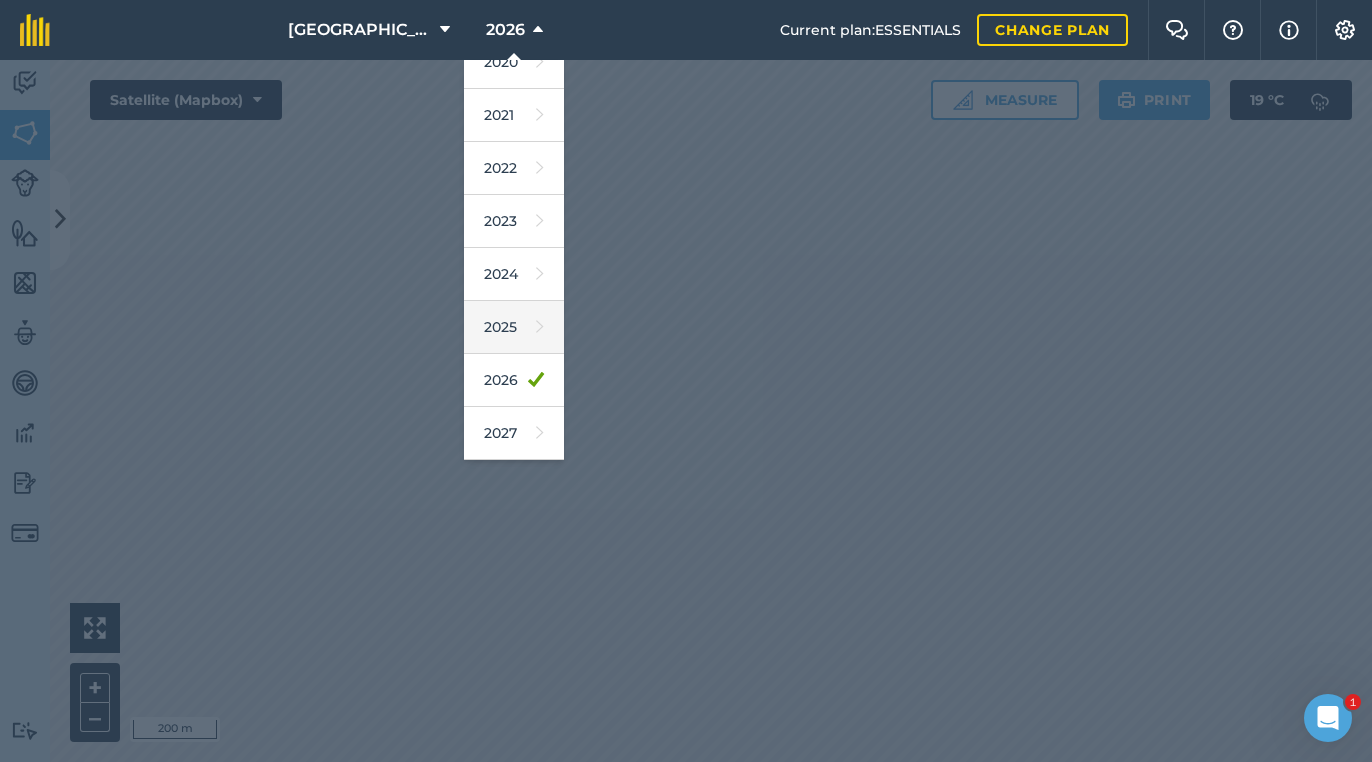 scroll, scrollTop: 183, scrollLeft: 0, axis: vertical 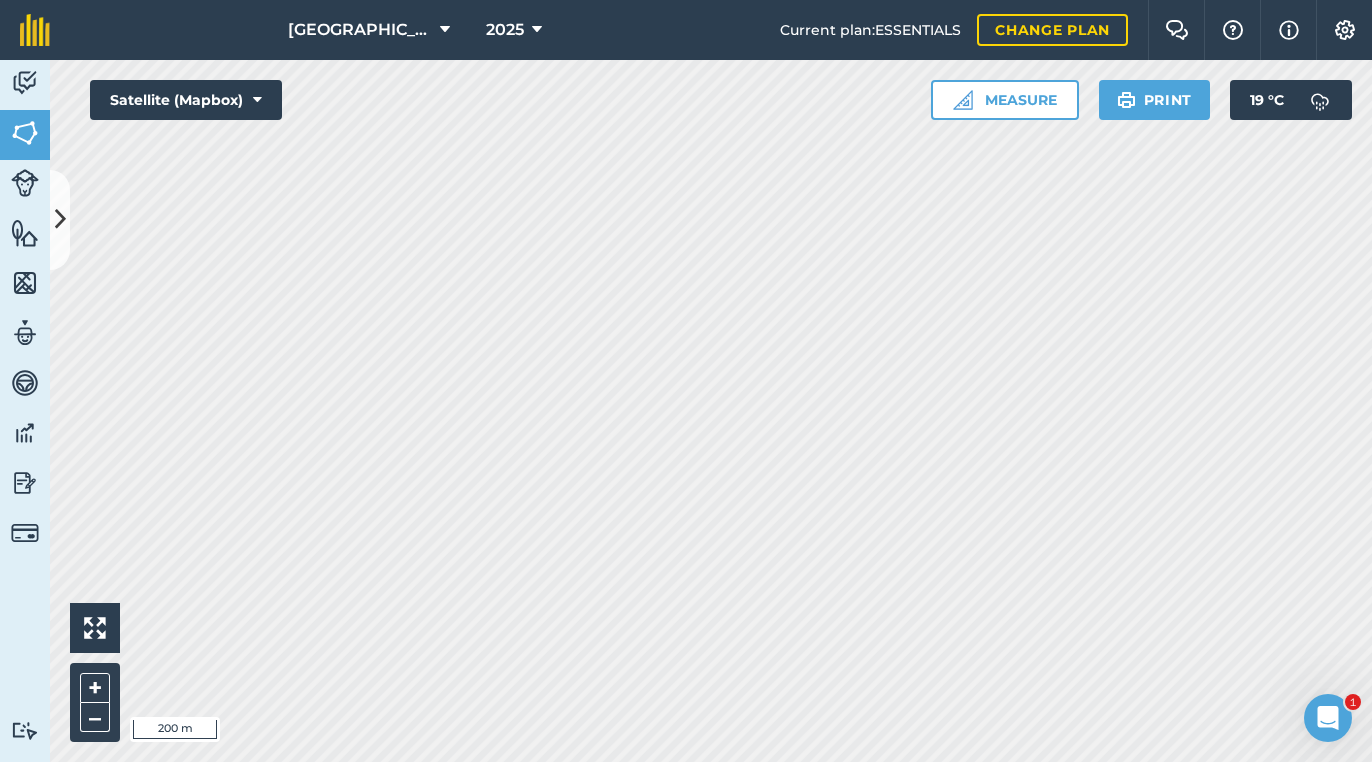 click on "2025" at bounding box center [505, 30] 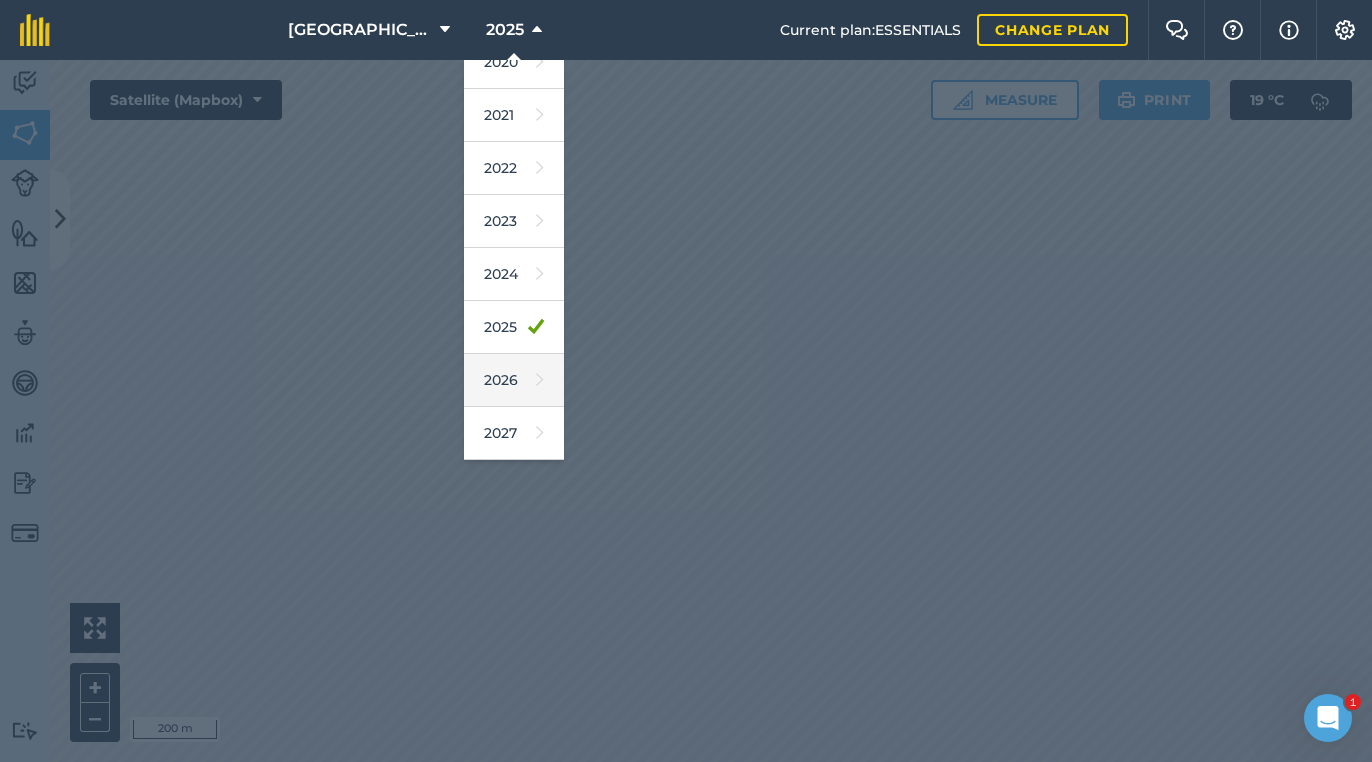 scroll, scrollTop: 183, scrollLeft: 0, axis: vertical 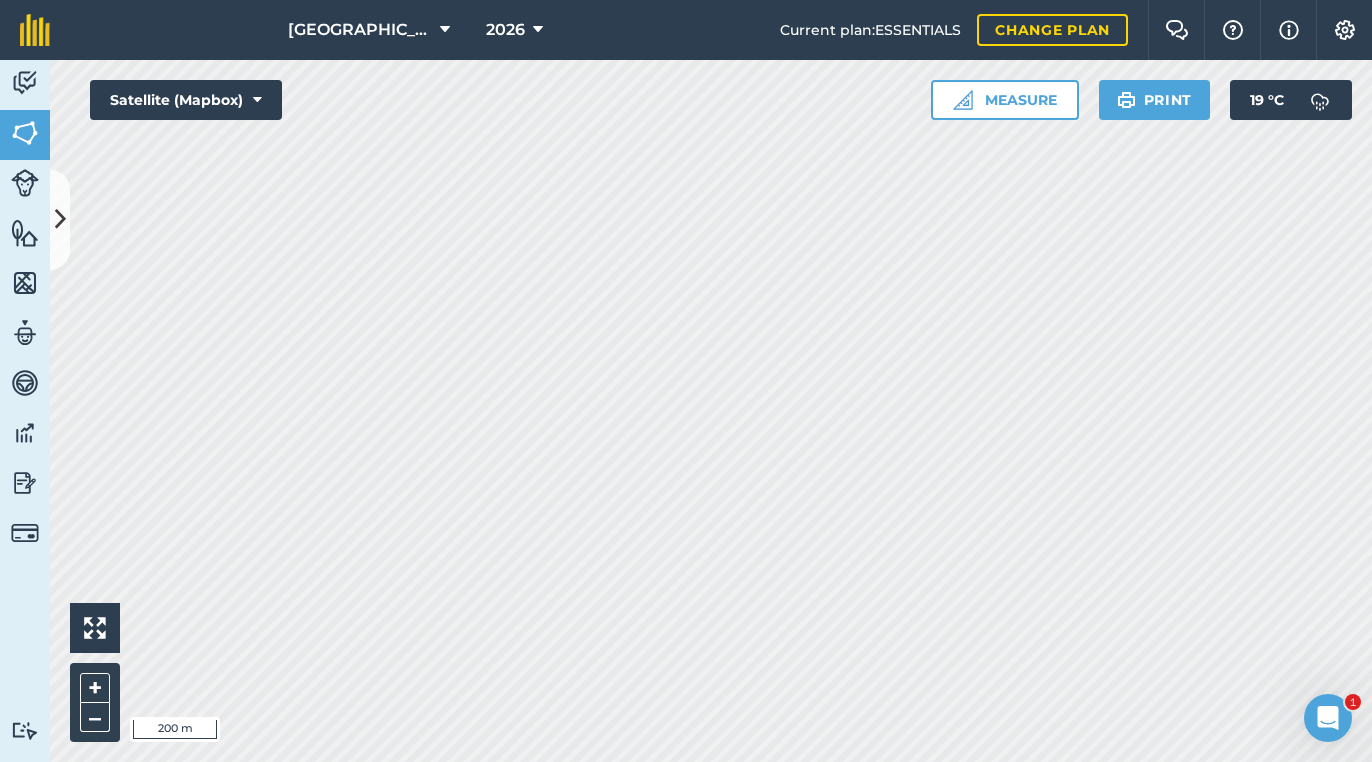 click on "Satellite (Mapbox)" at bounding box center [186, 100] 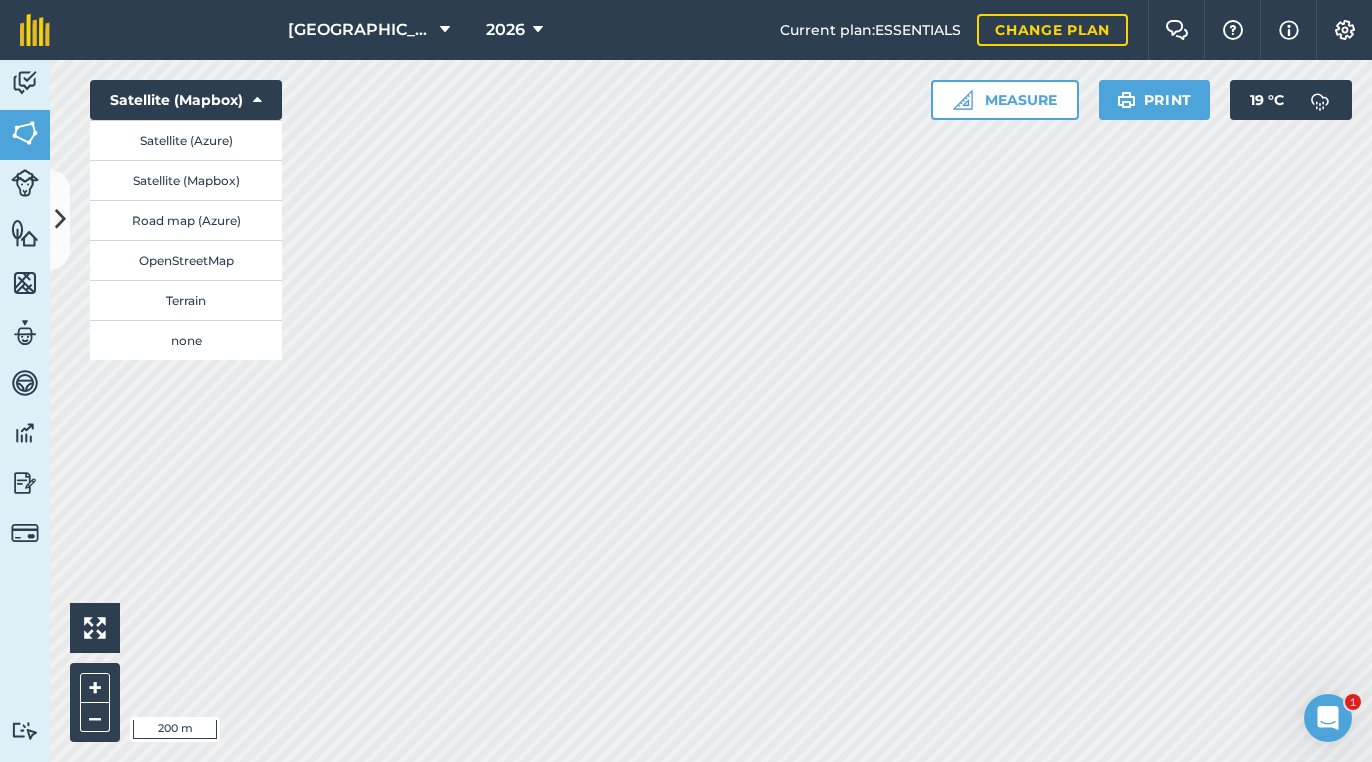click on "Satellite (Azure)" at bounding box center (186, 140) 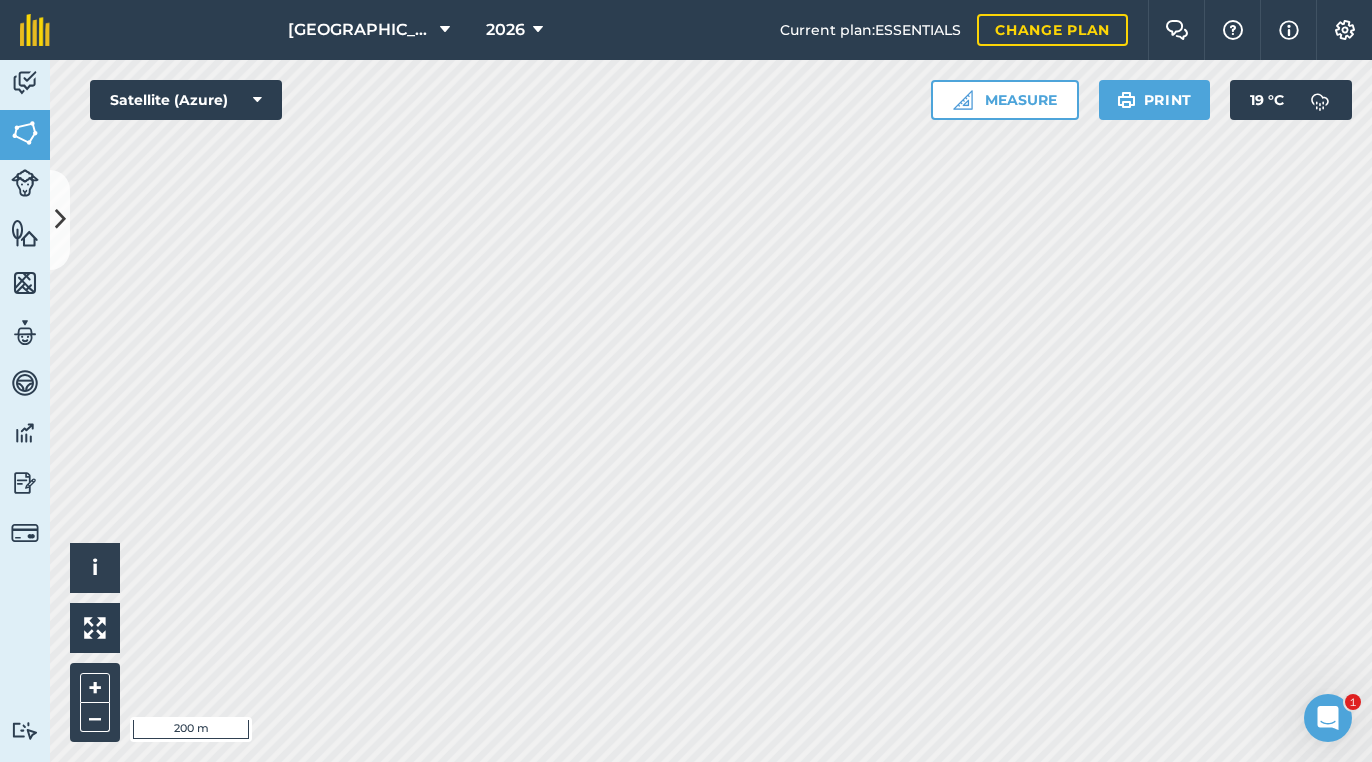 click at bounding box center [60, 220] 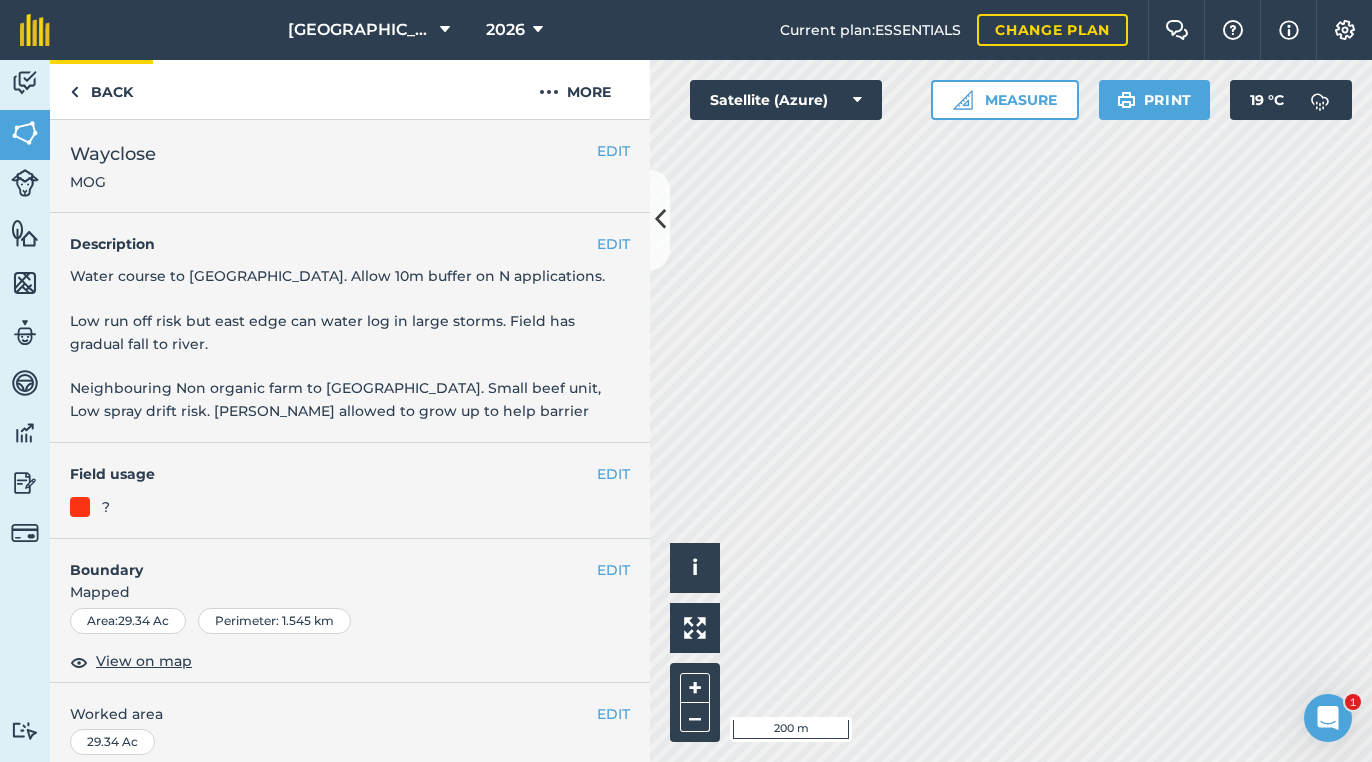 click on "Back" at bounding box center [101, 89] 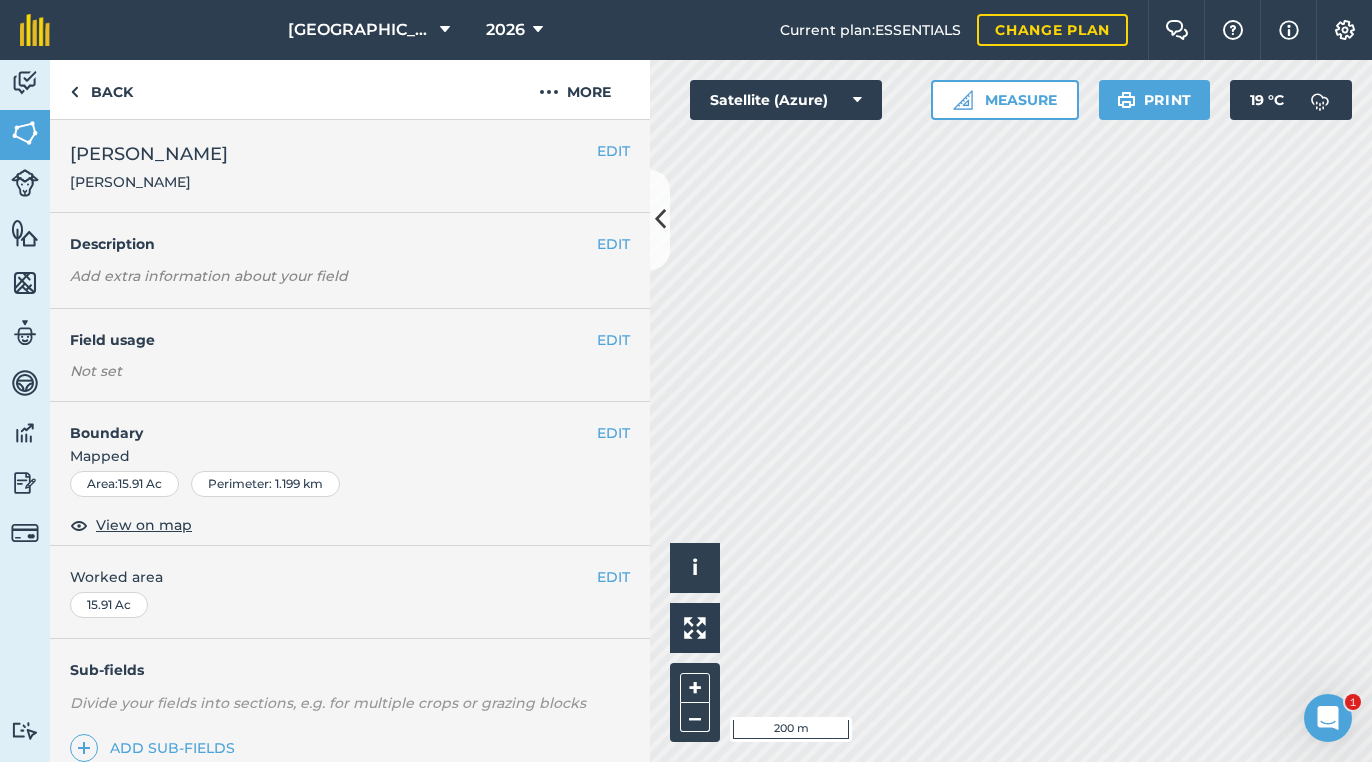 click at bounding box center [660, 219] 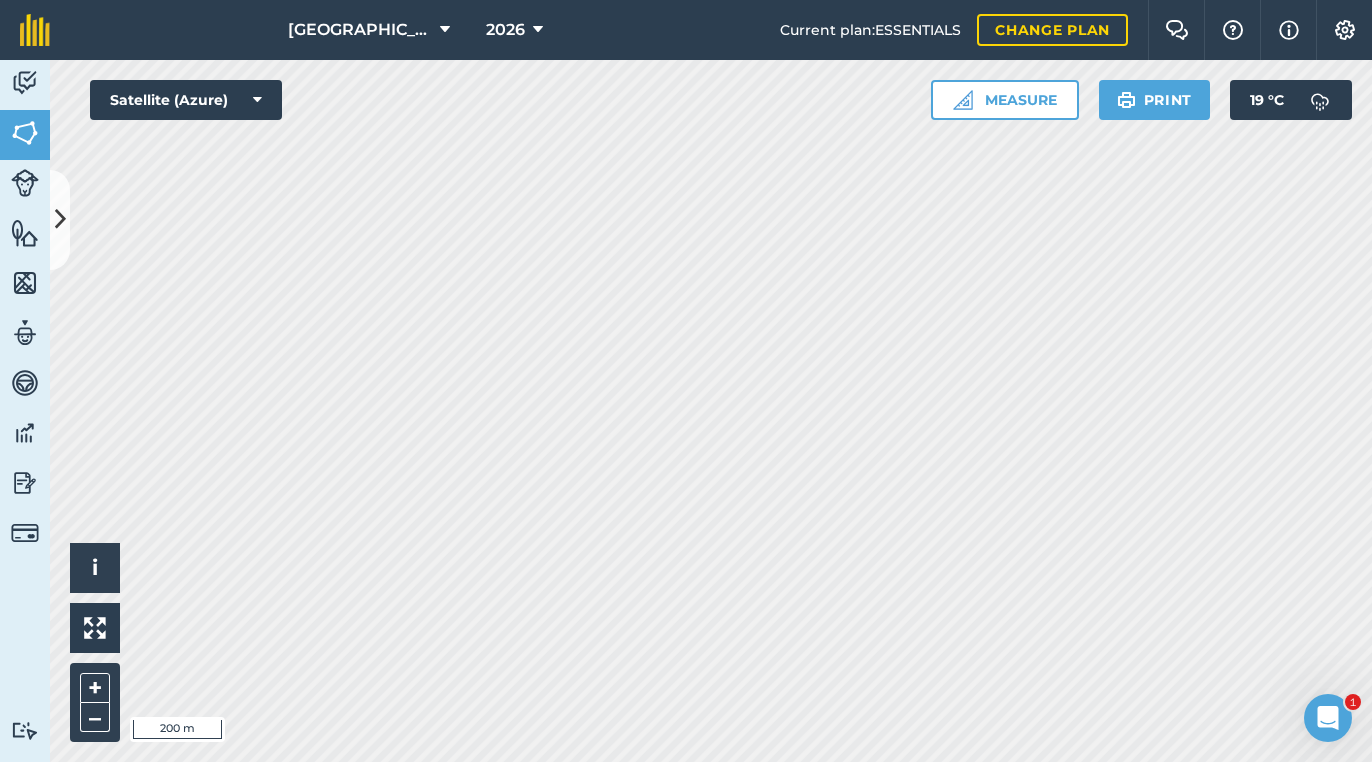click at bounding box center (60, 220) 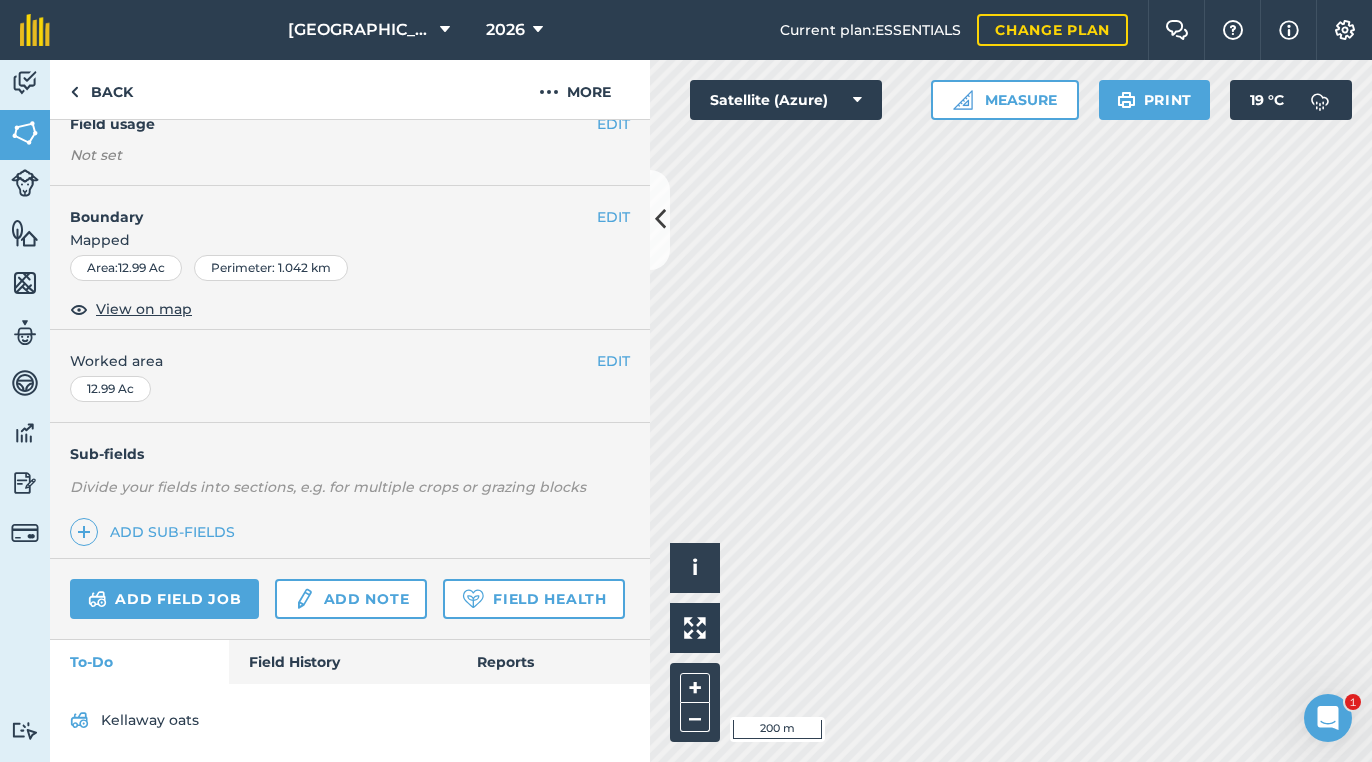 scroll, scrollTop: 215, scrollLeft: 0, axis: vertical 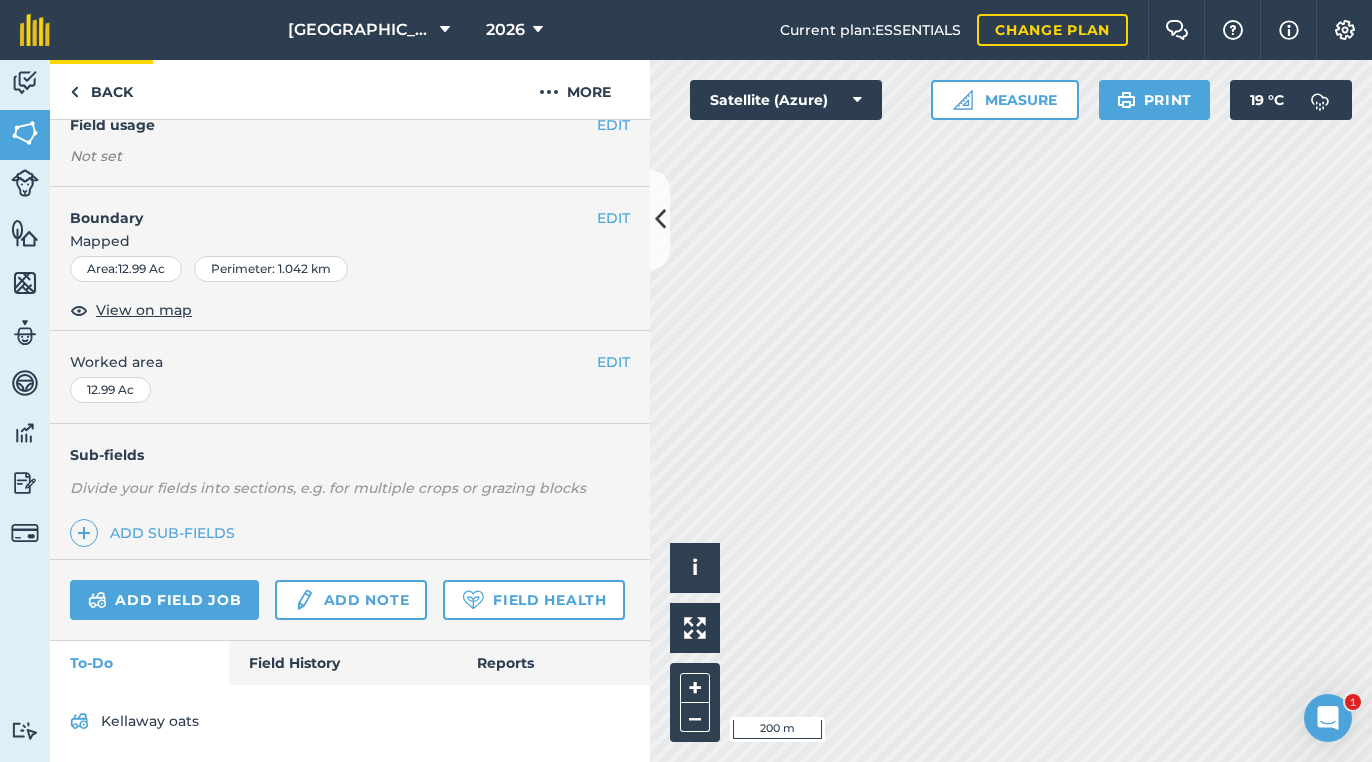 click on "Back" at bounding box center [101, 89] 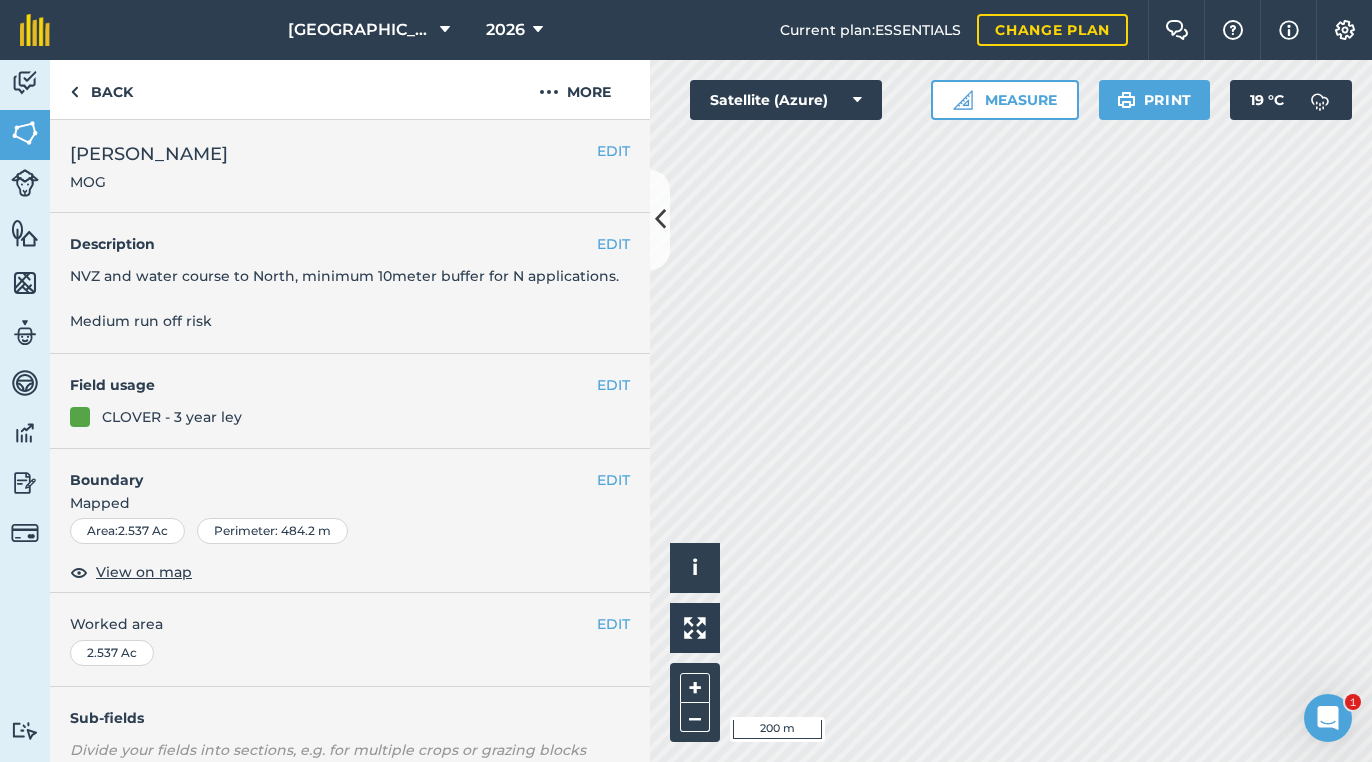 scroll, scrollTop: 0, scrollLeft: 0, axis: both 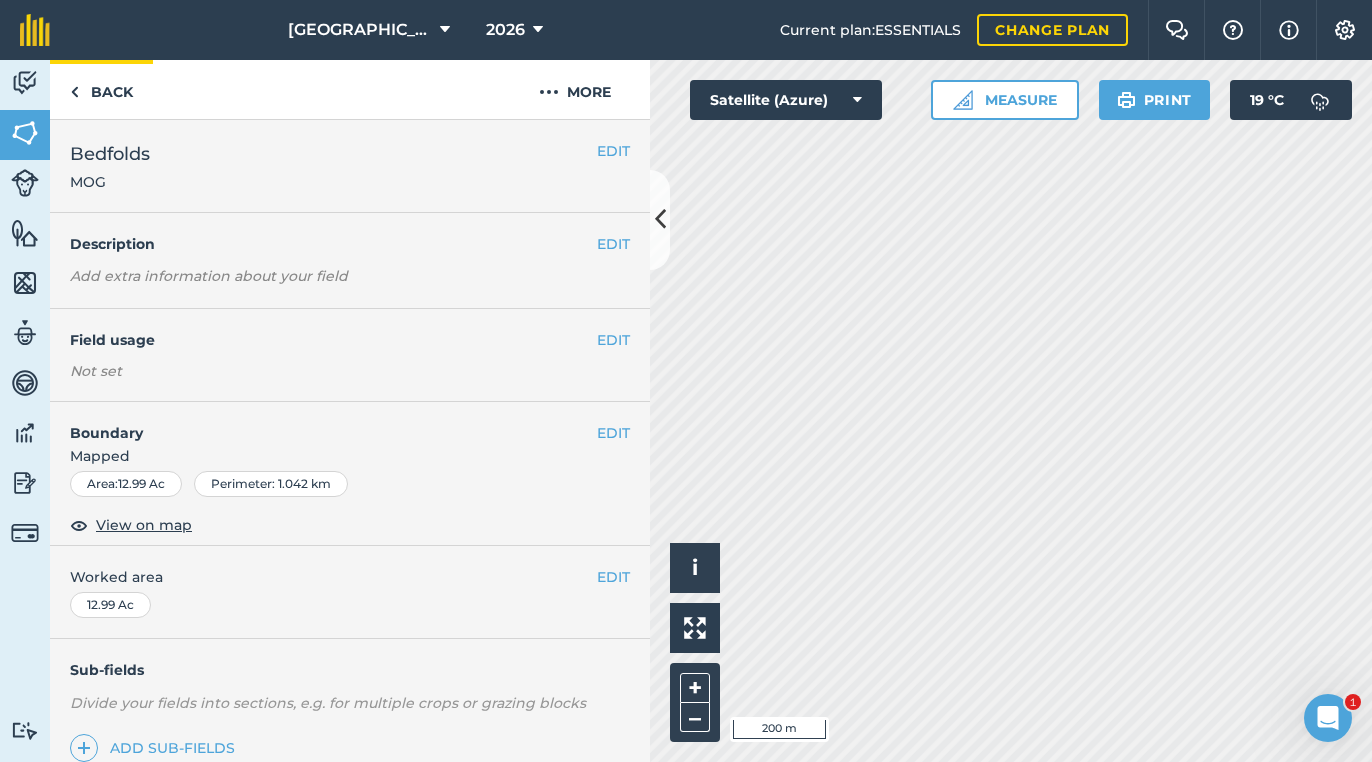 click on "Back" at bounding box center [101, 89] 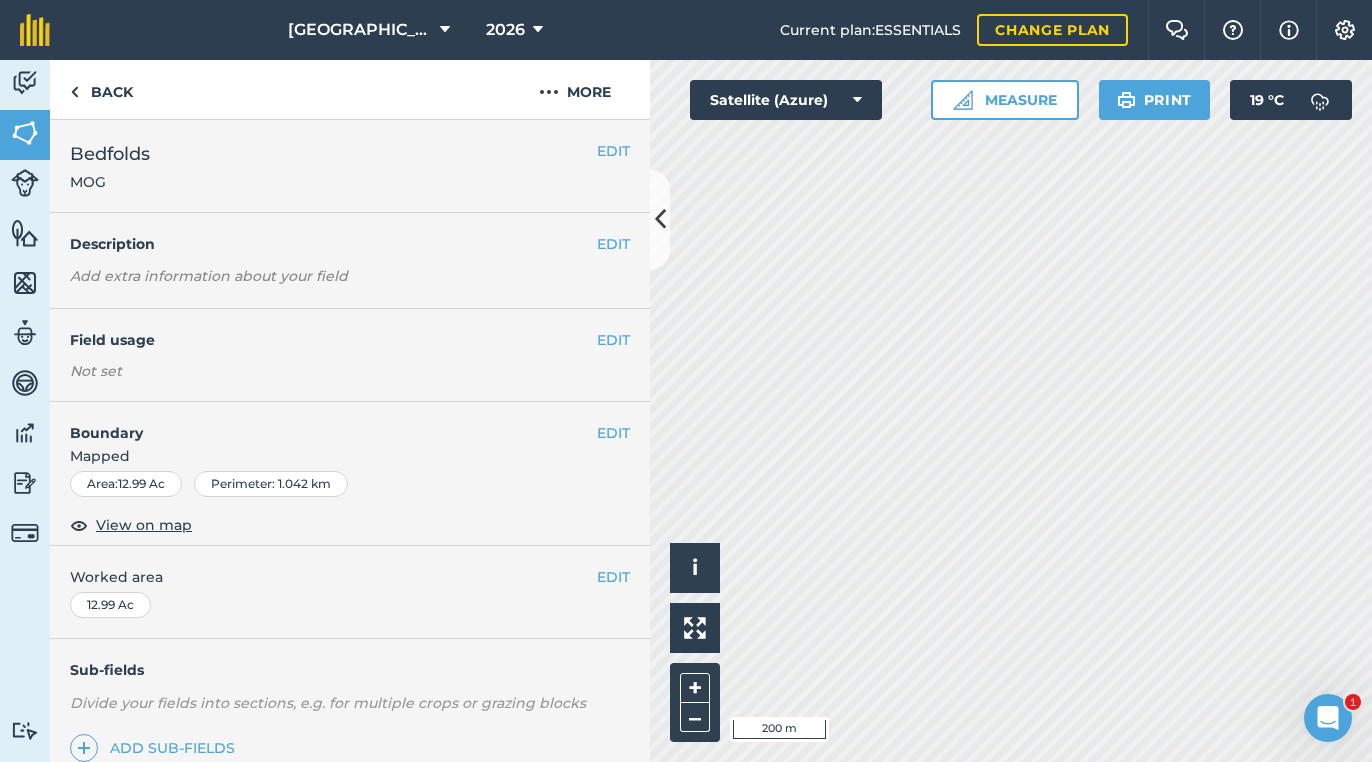 click on "EDIT" at bounding box center [613, 340] 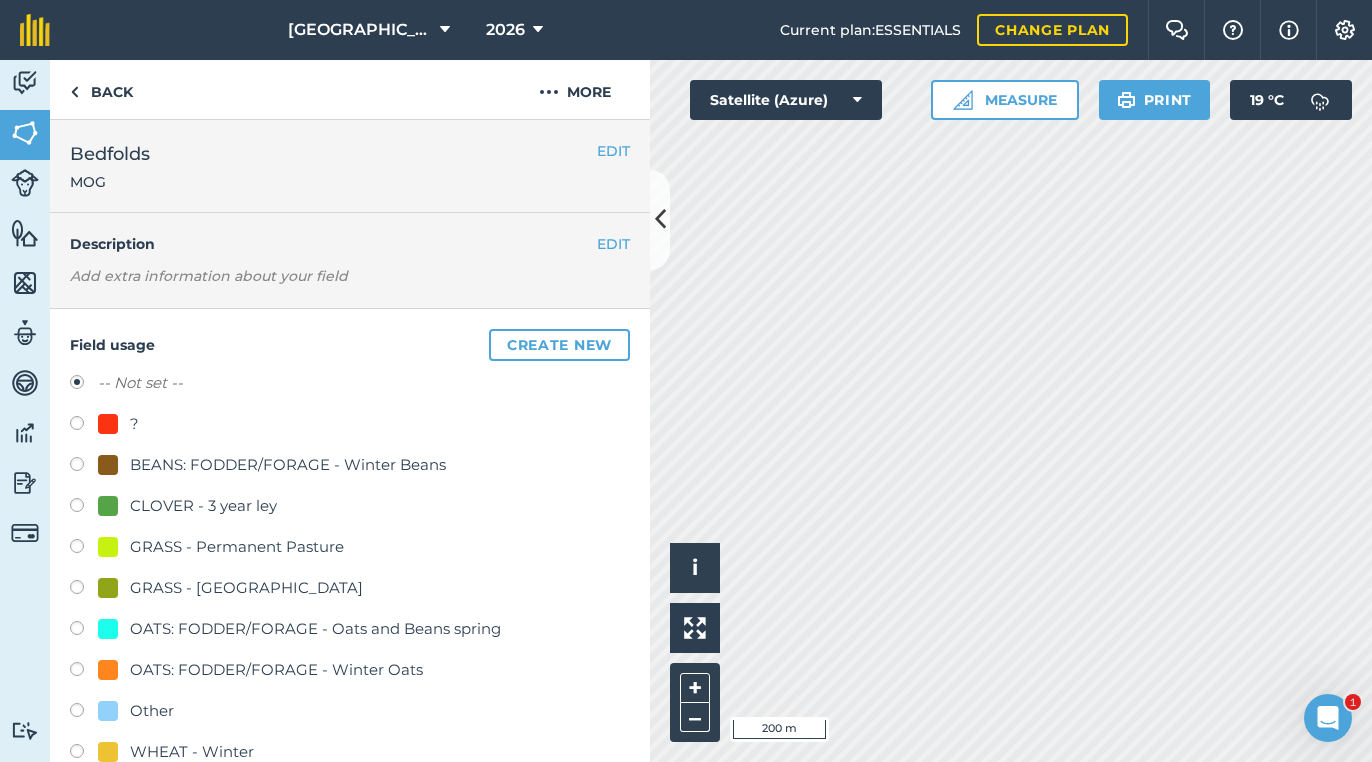 click on "CLOVER - 3 year ley" at bounding box center (203, 506) 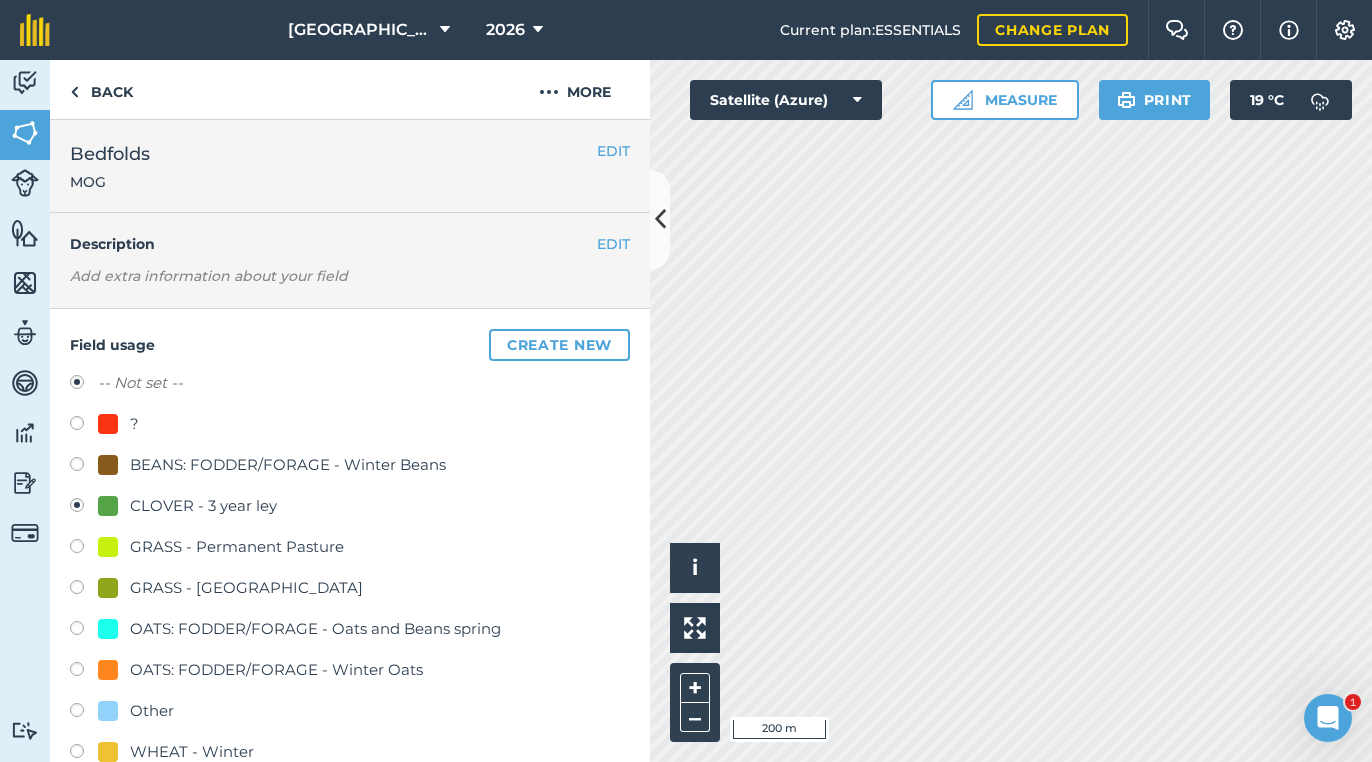 radio on "true" 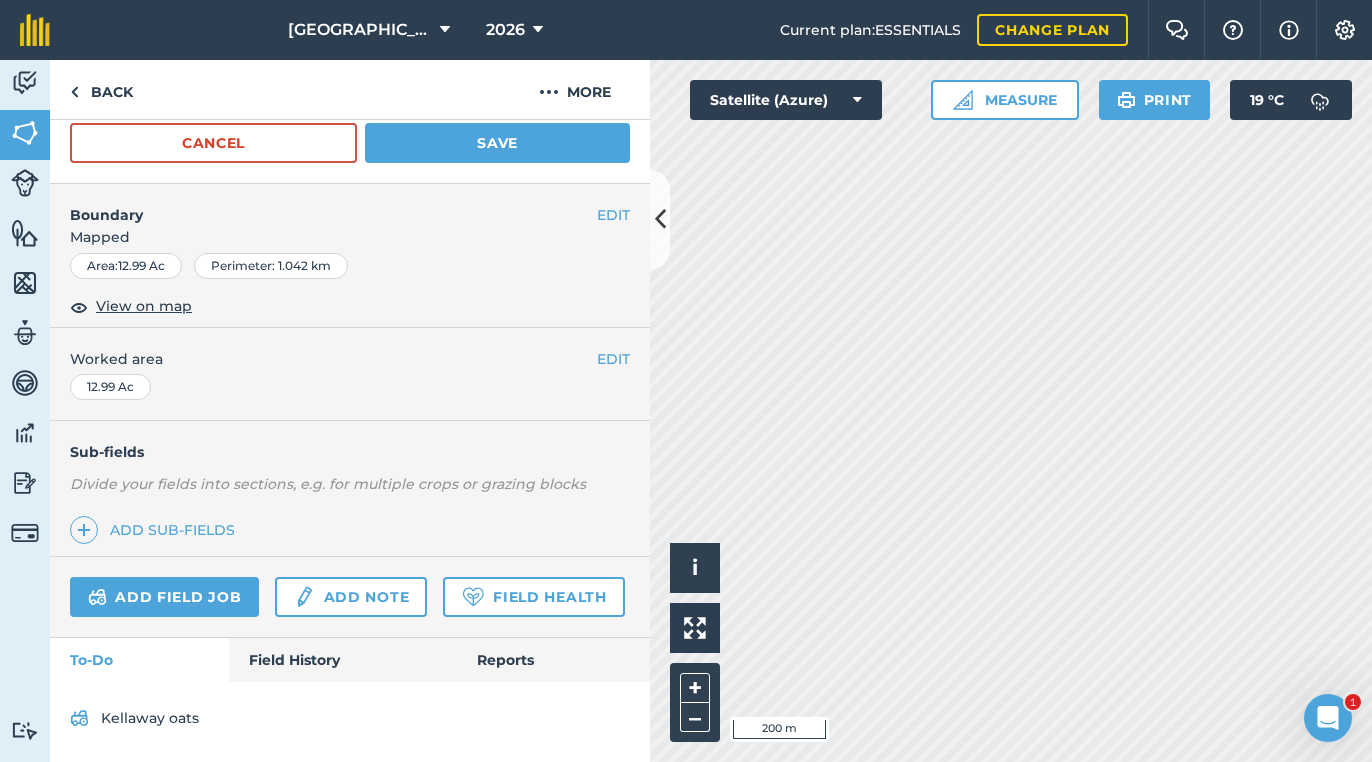 scroll, scrollTop: 700, scrollLeft: 0, axis: vertical 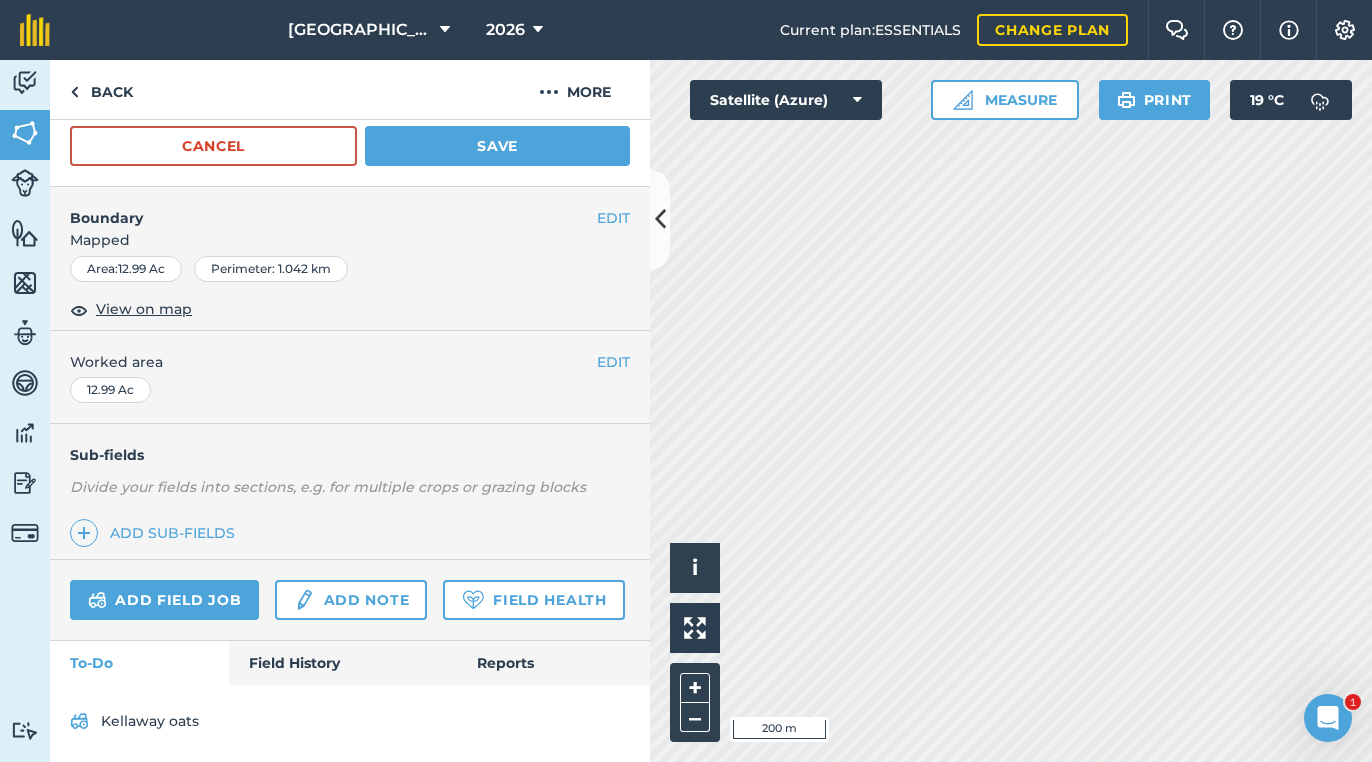 click on "Save" at bounding box center (497, 146) 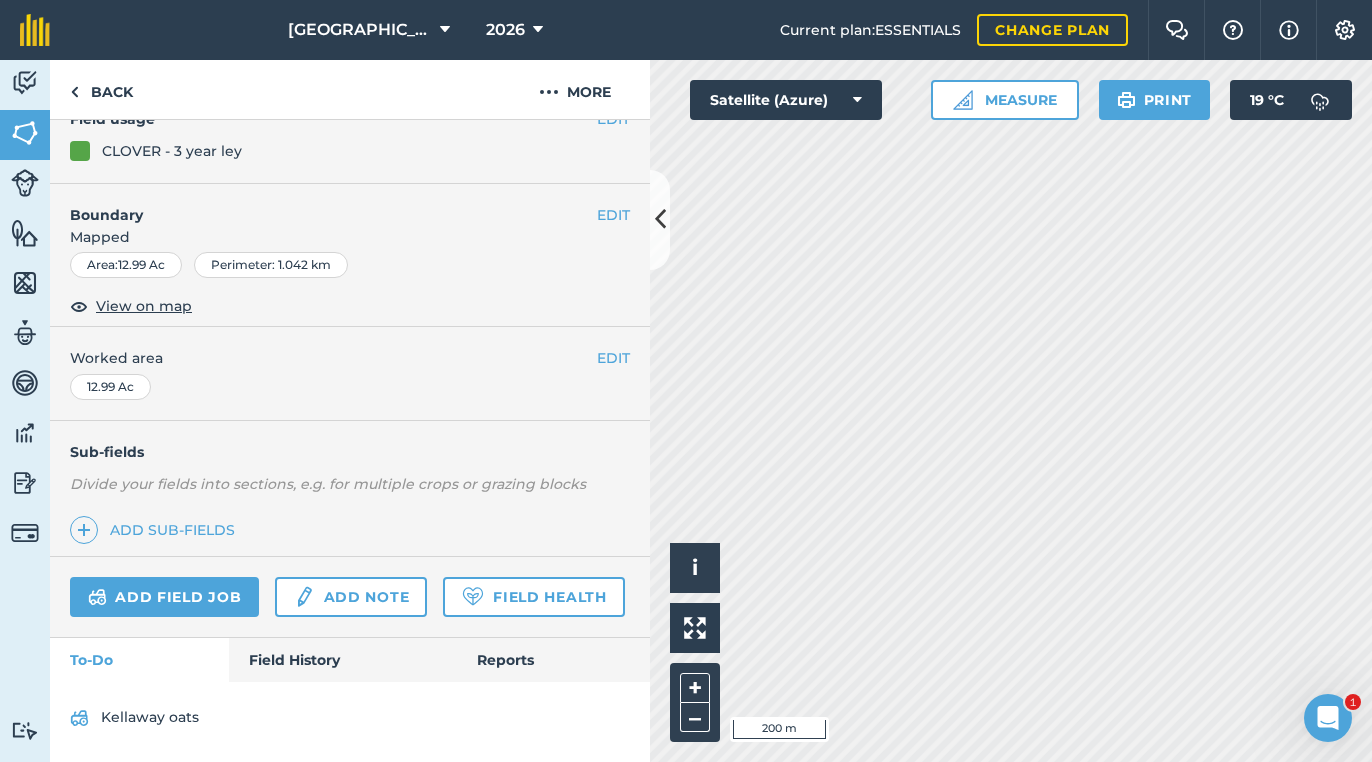 scroll, scrollTop: 217, scrollLeft: 0, axis: vertical 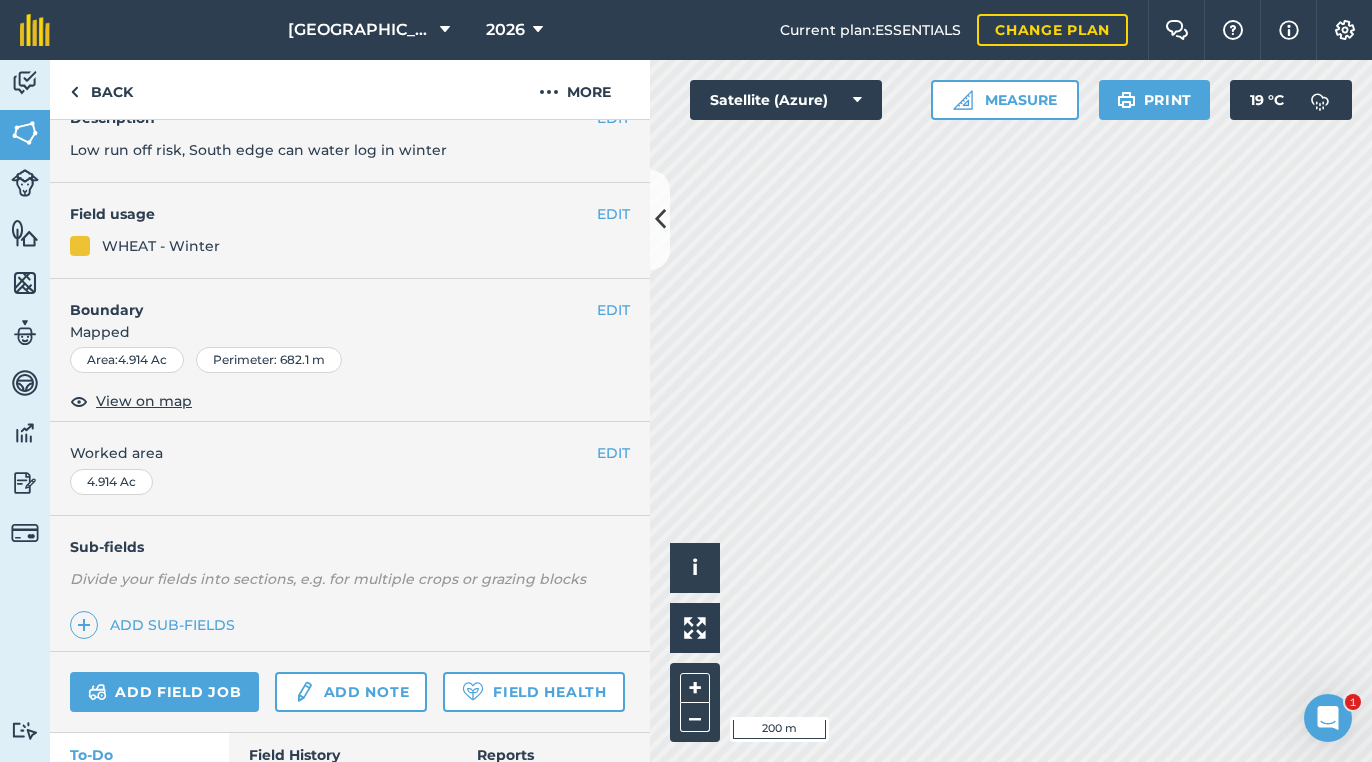 click on "EDIT" at bounding box center (613, 214) 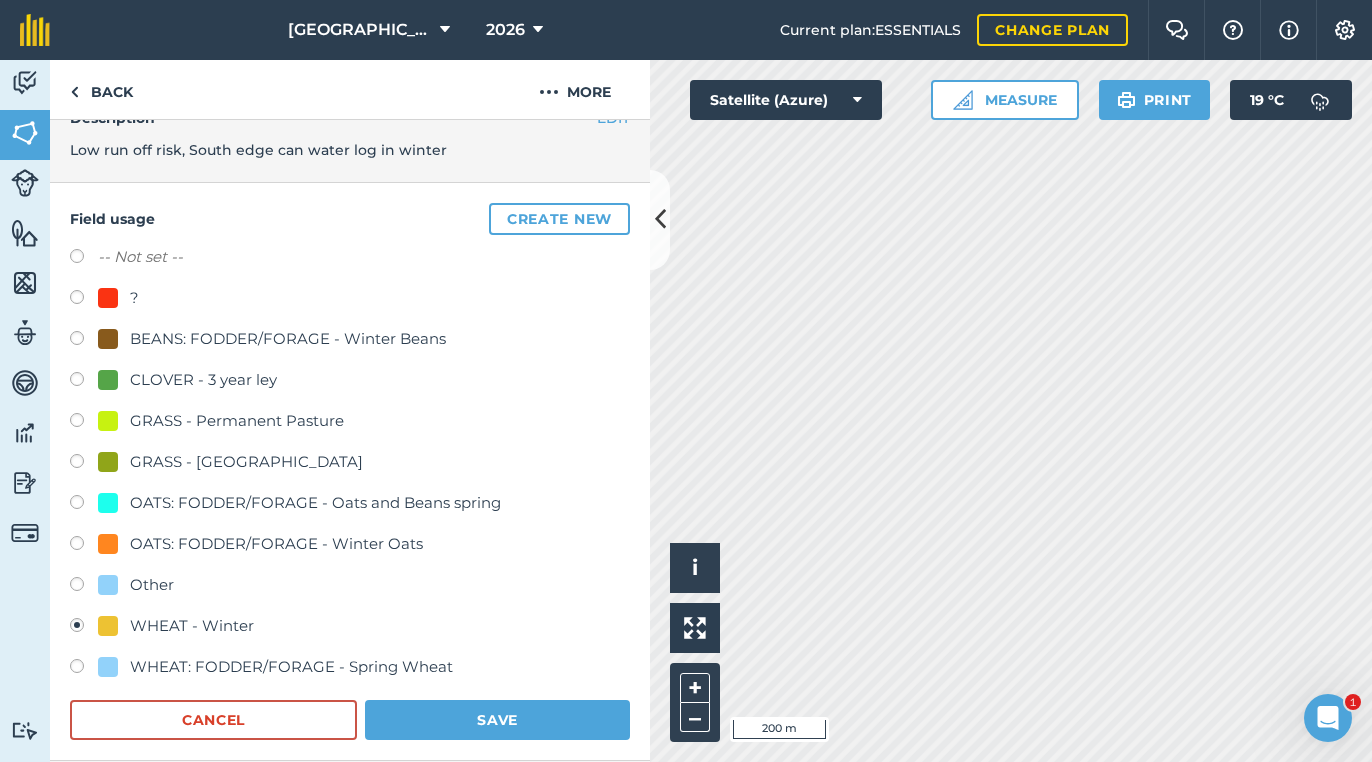 click on "CLOVER - 3 year ley" at bounding box center (203, 380) 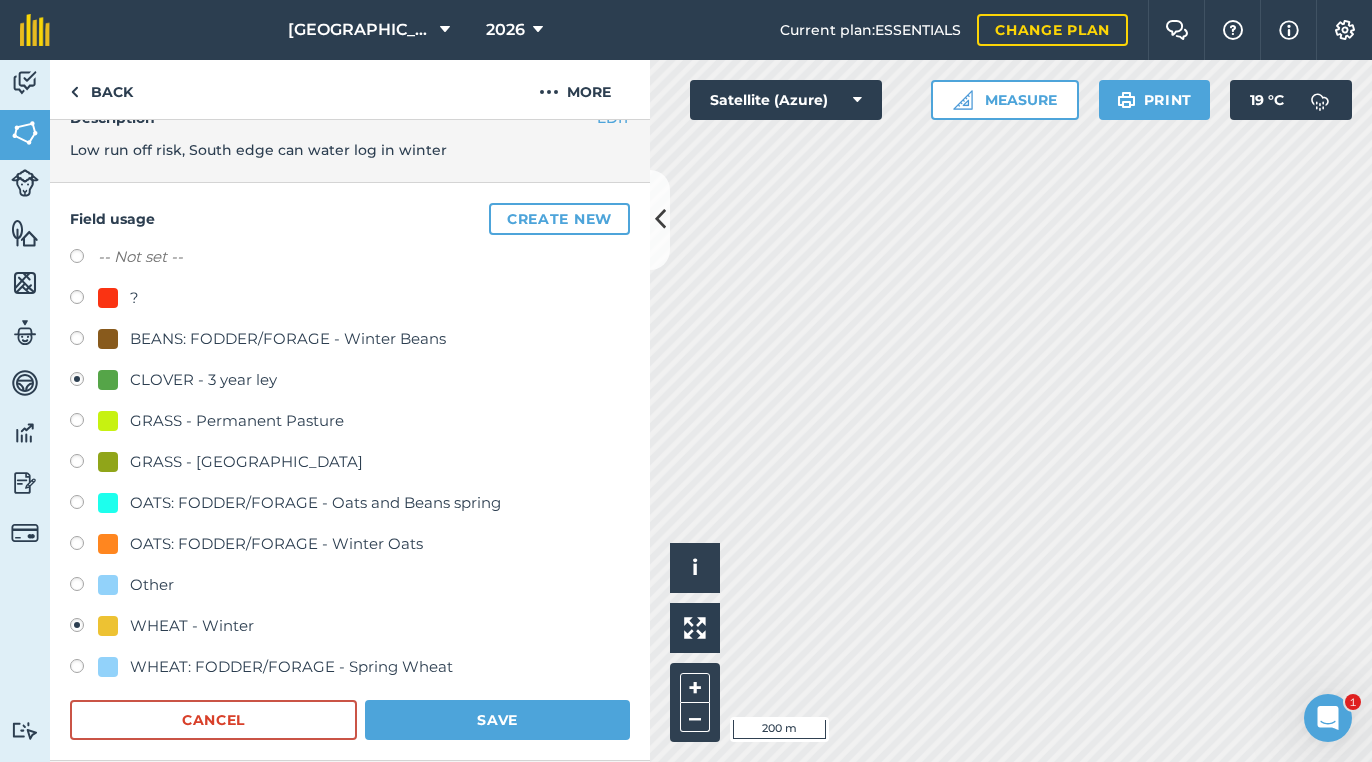 radio on "true" 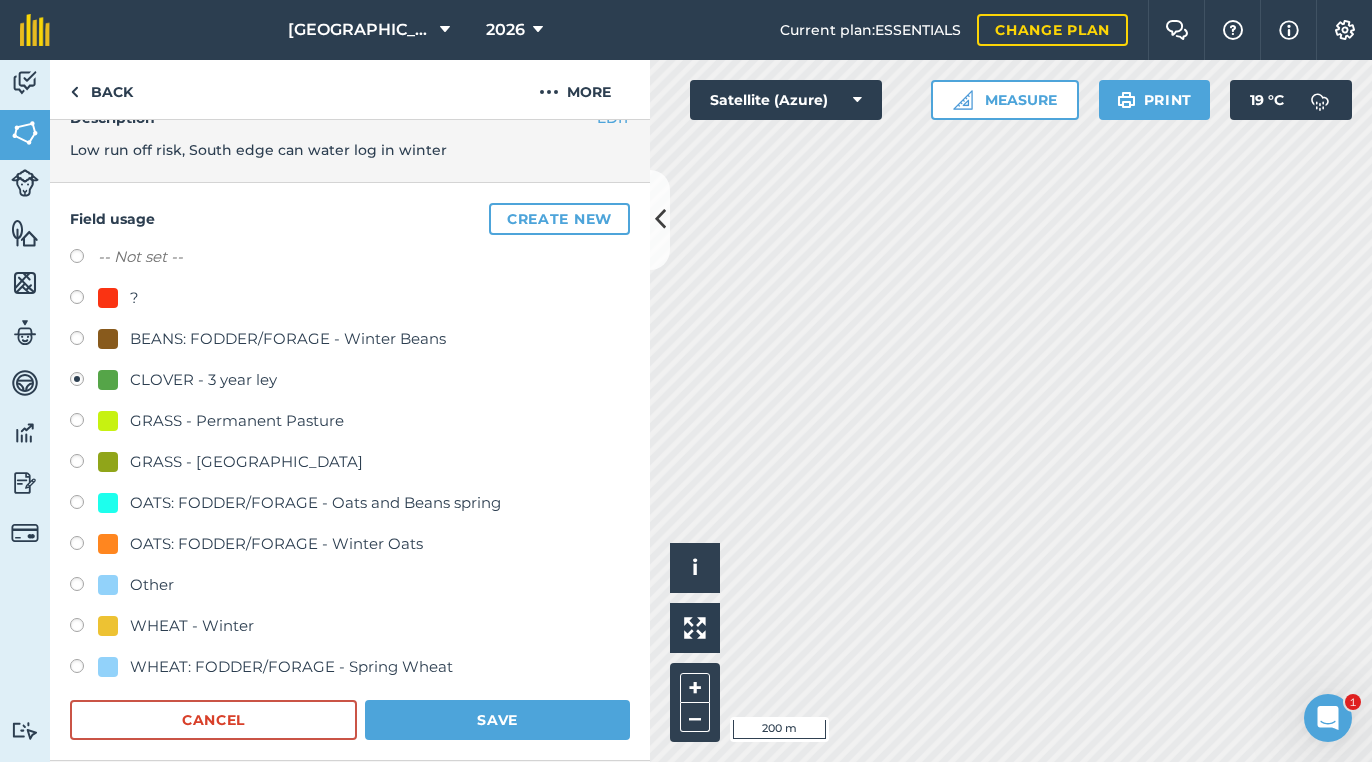 click on "Save" at bounding box center (497, 720) 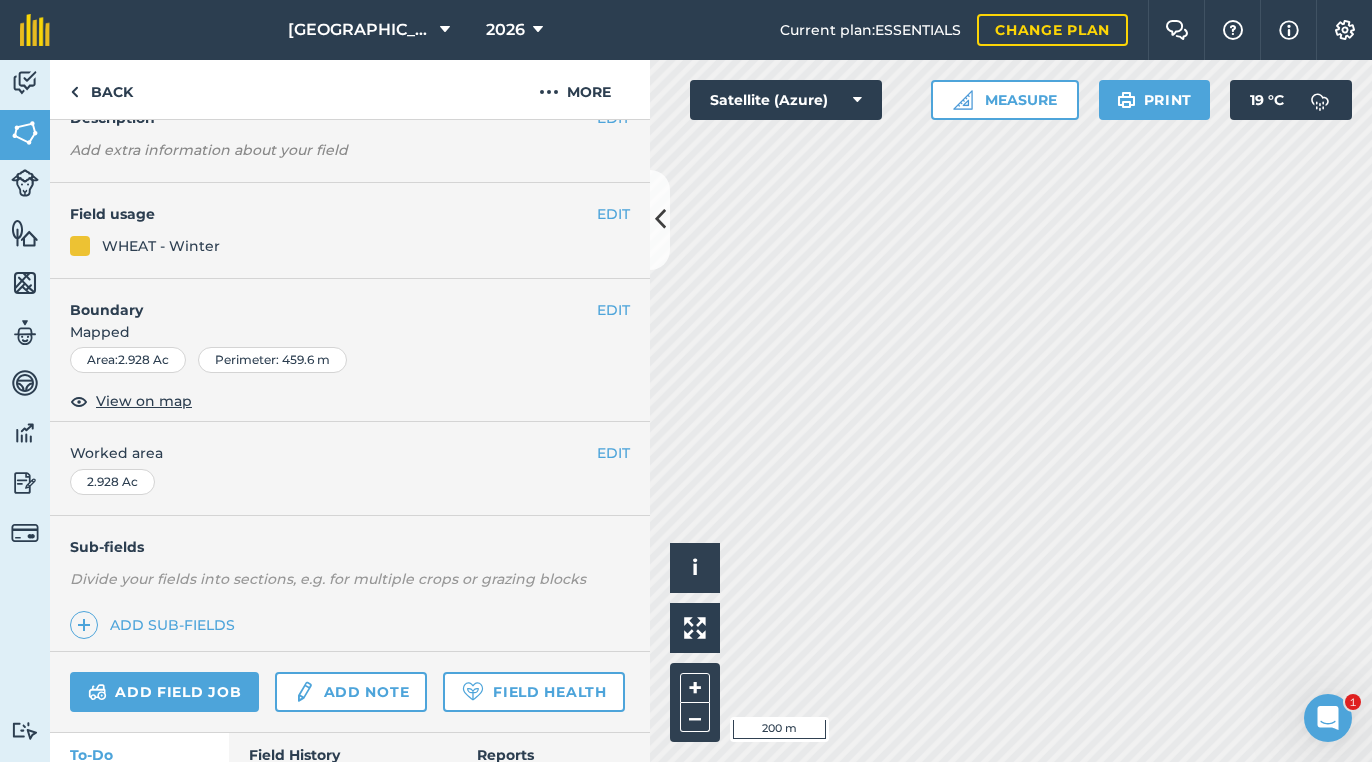 click on "EDIT" at bounding box center (613, 214) 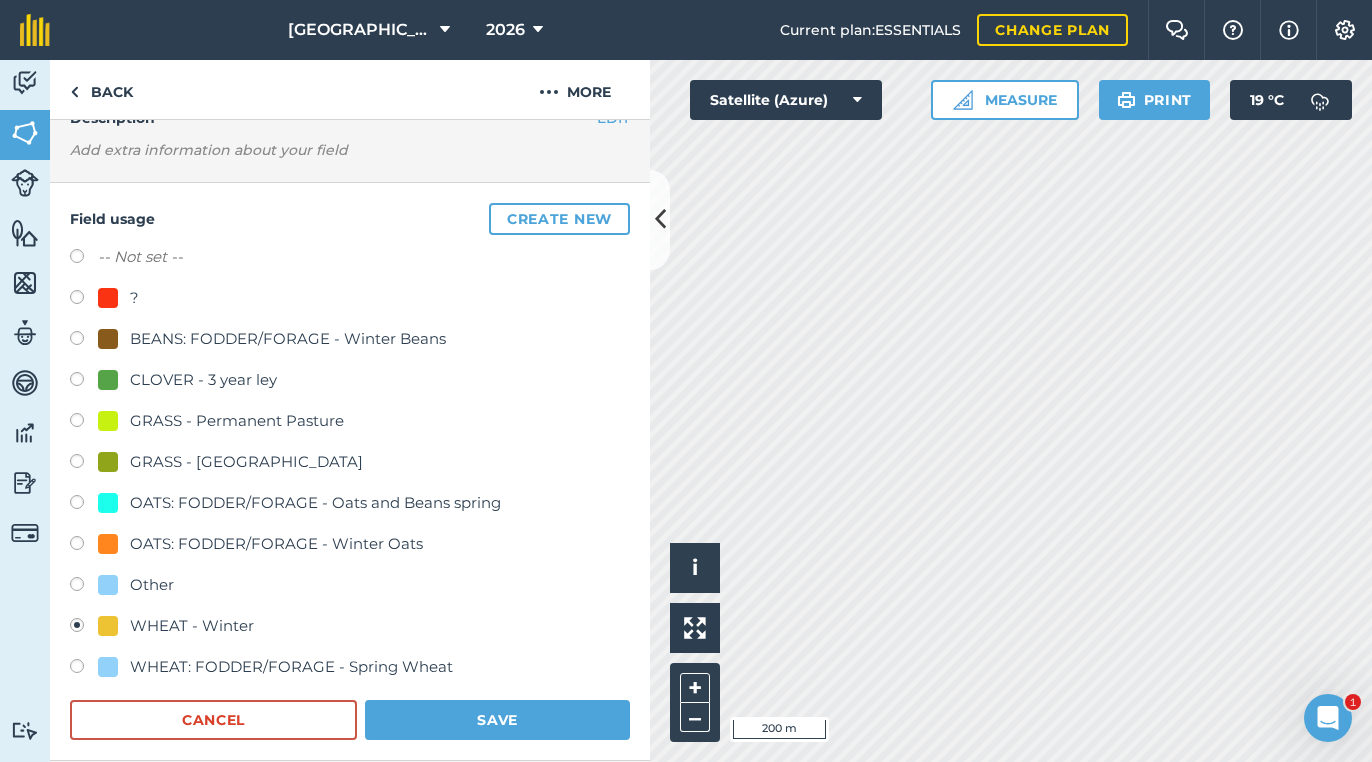 click on "CLOVER - 3 year ley" at bounding box center [203, 380] 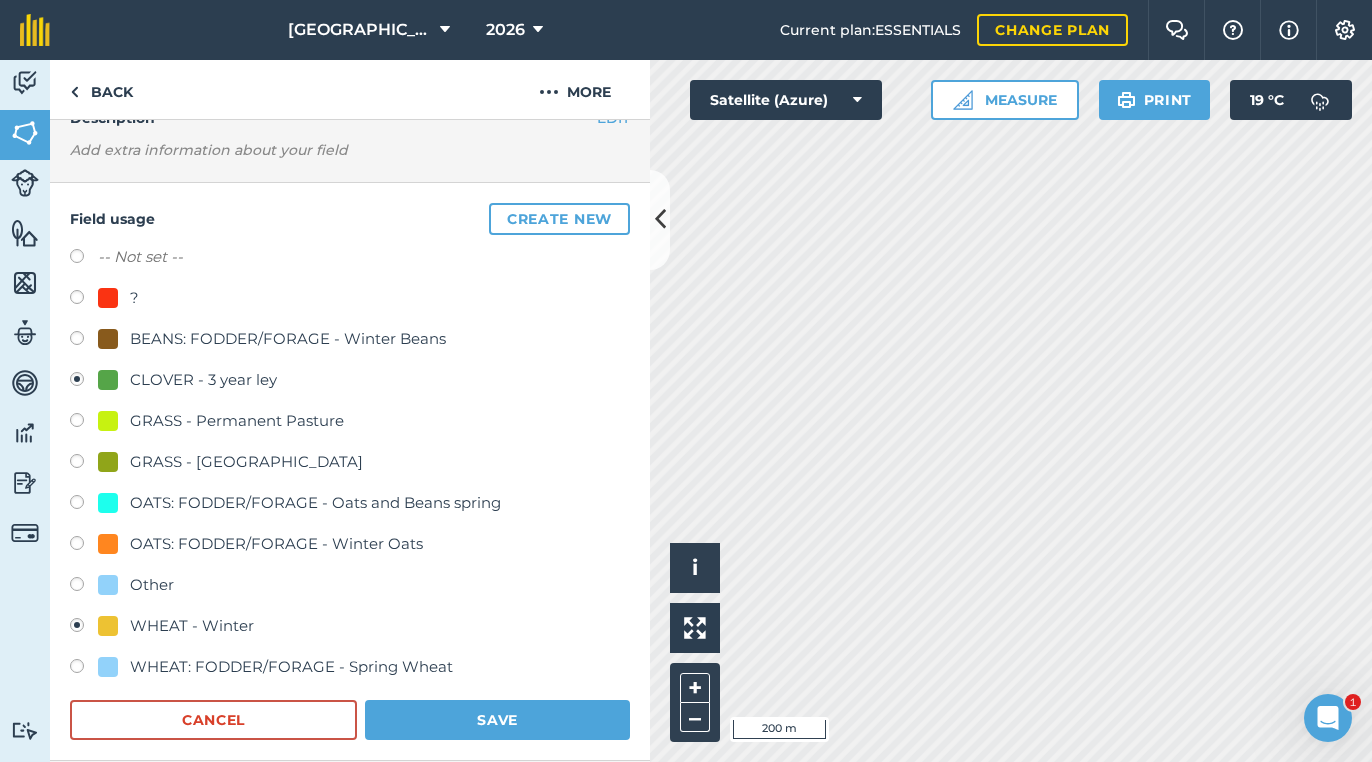 radio on "true" 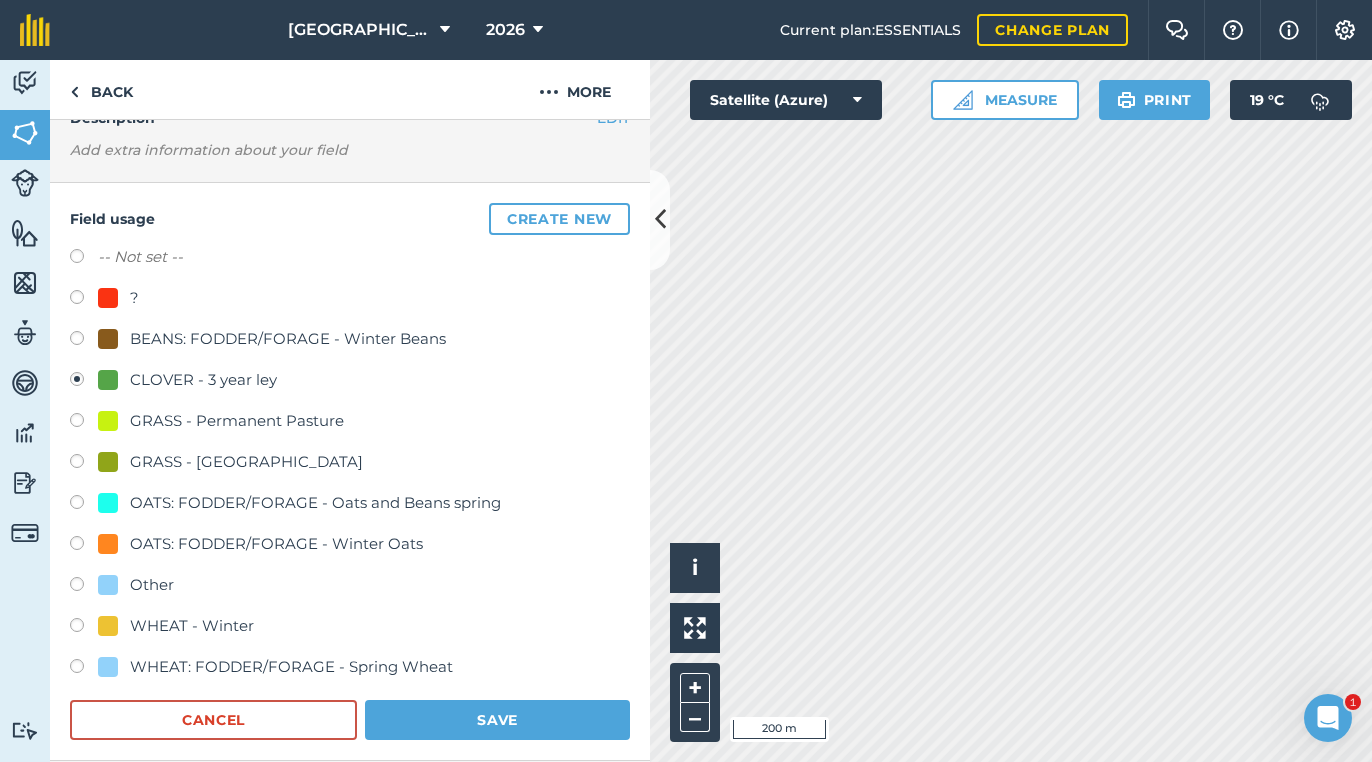 click on "Save" at bounding box center (497, 720) 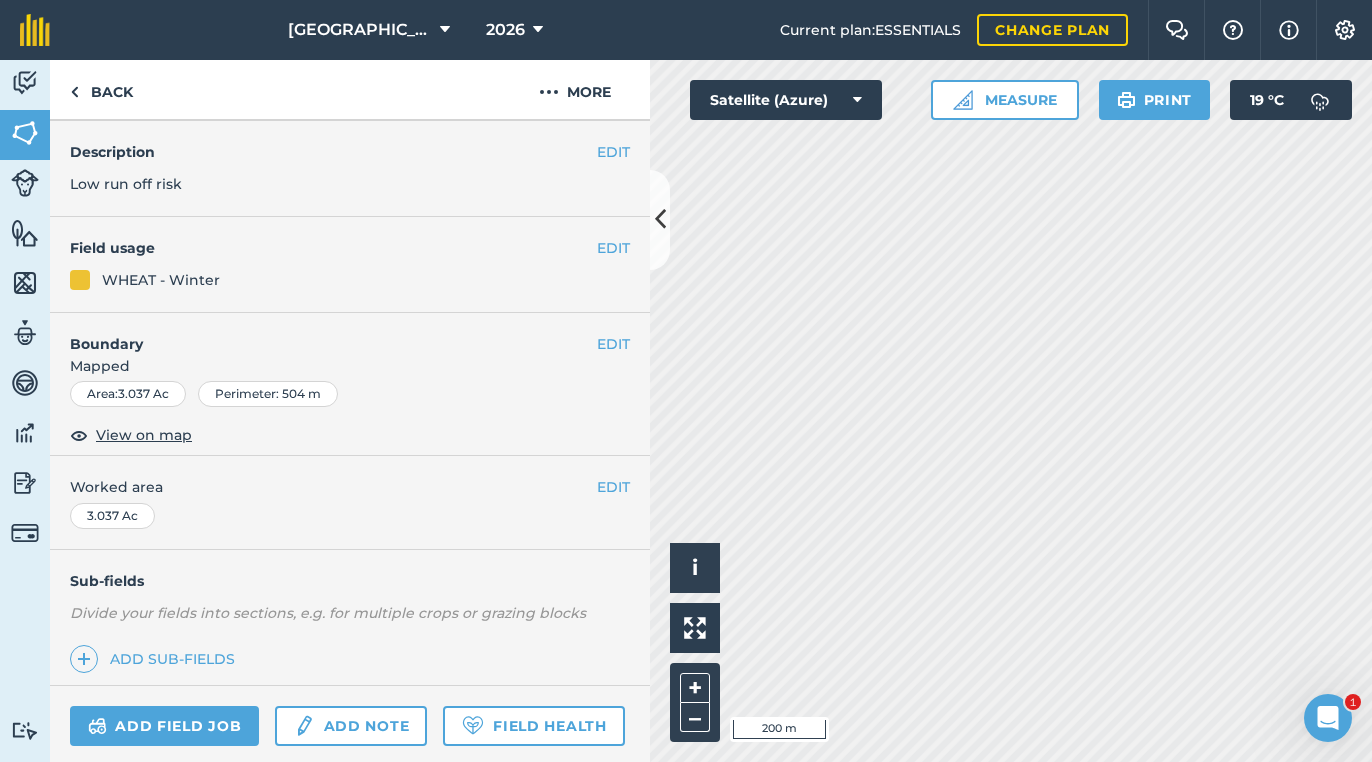 scroll, scrollTop: 59, scrollLeft: 0, axis: vertical 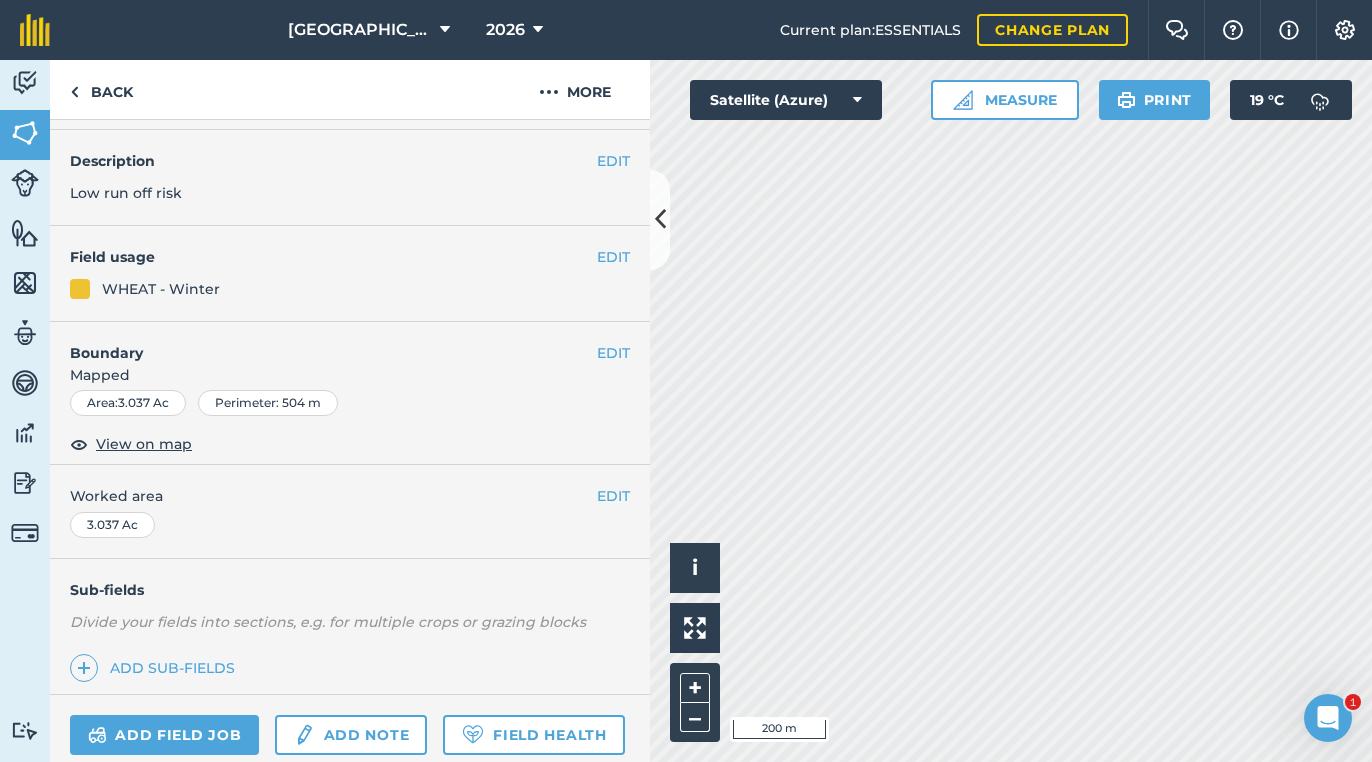 click on "EDIT" at bounding box center (613, 257) 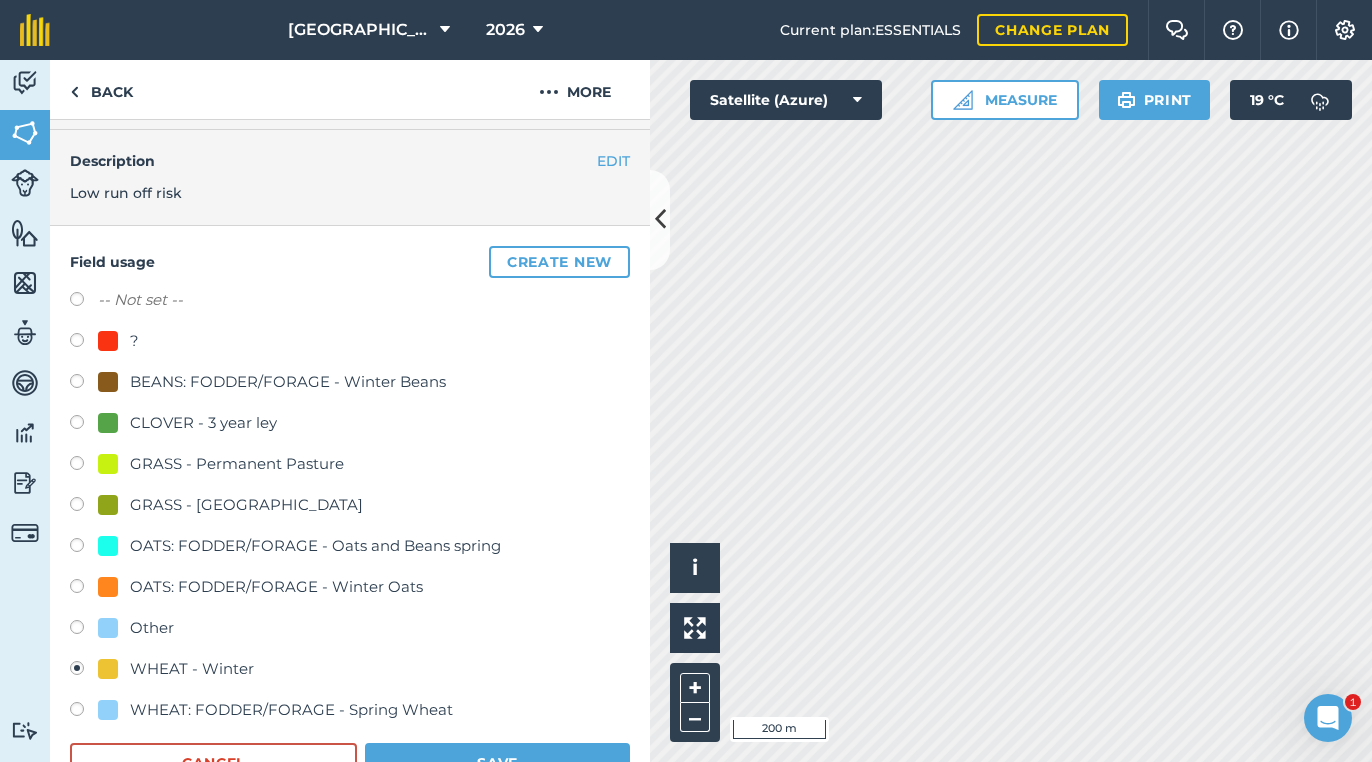 click on "CLOVER - 3 year ley" at bounding box center (203, 423) 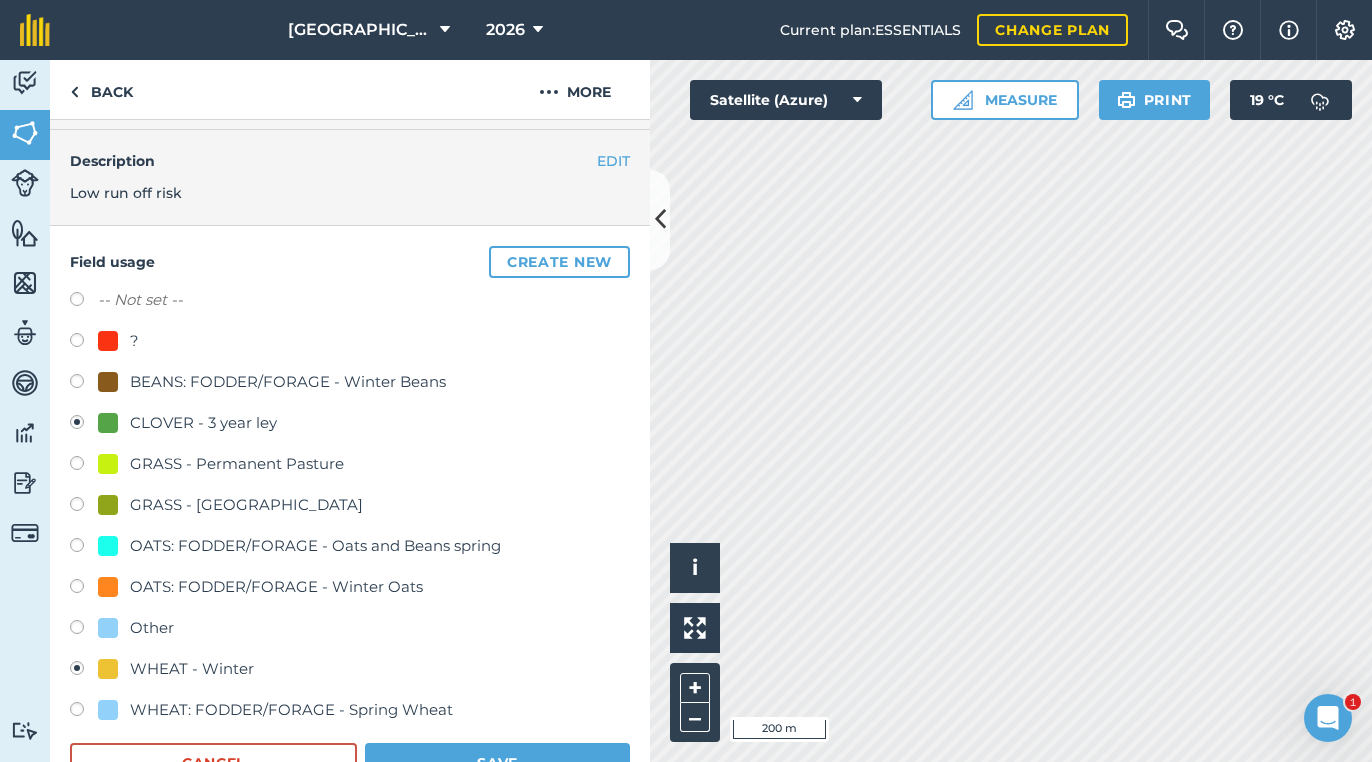radio on "true" 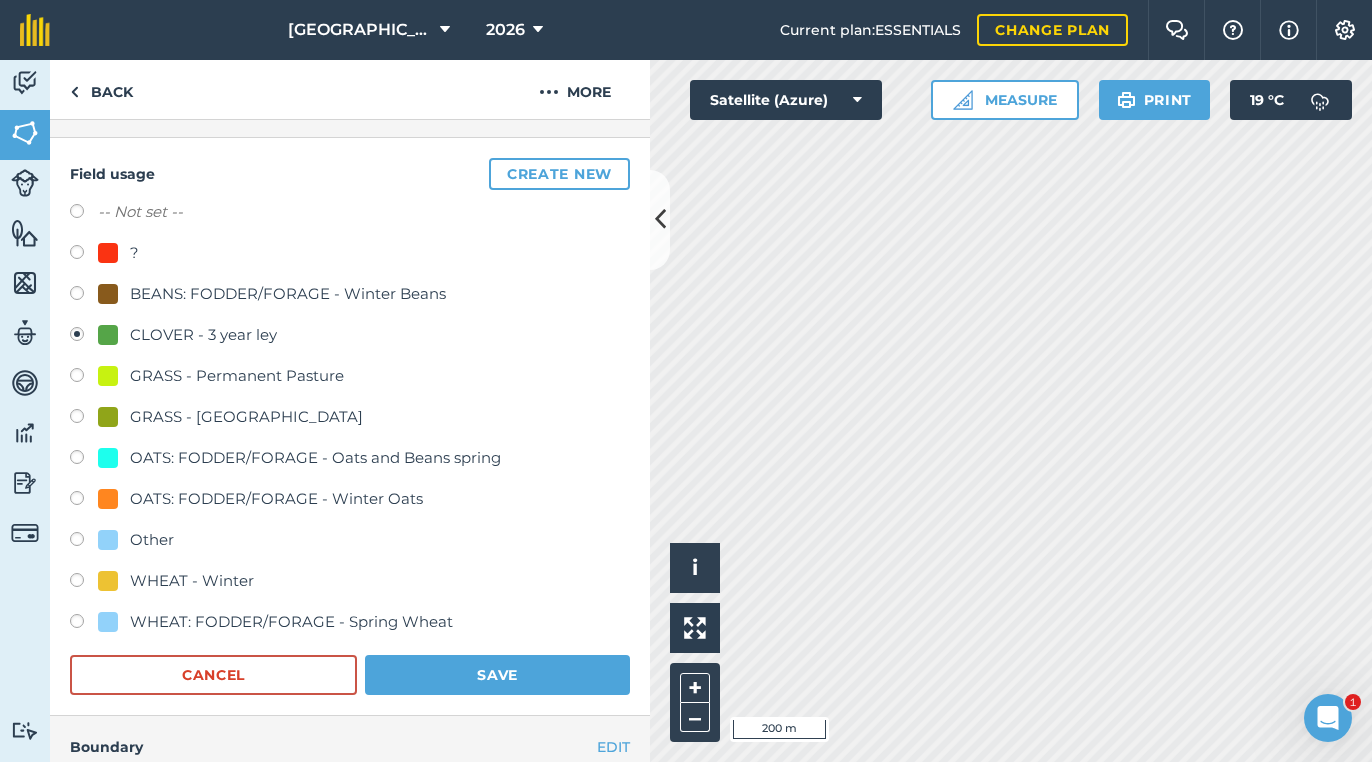 scroll, scrollTop: 155, scrollLeft: 0, axis: vertical 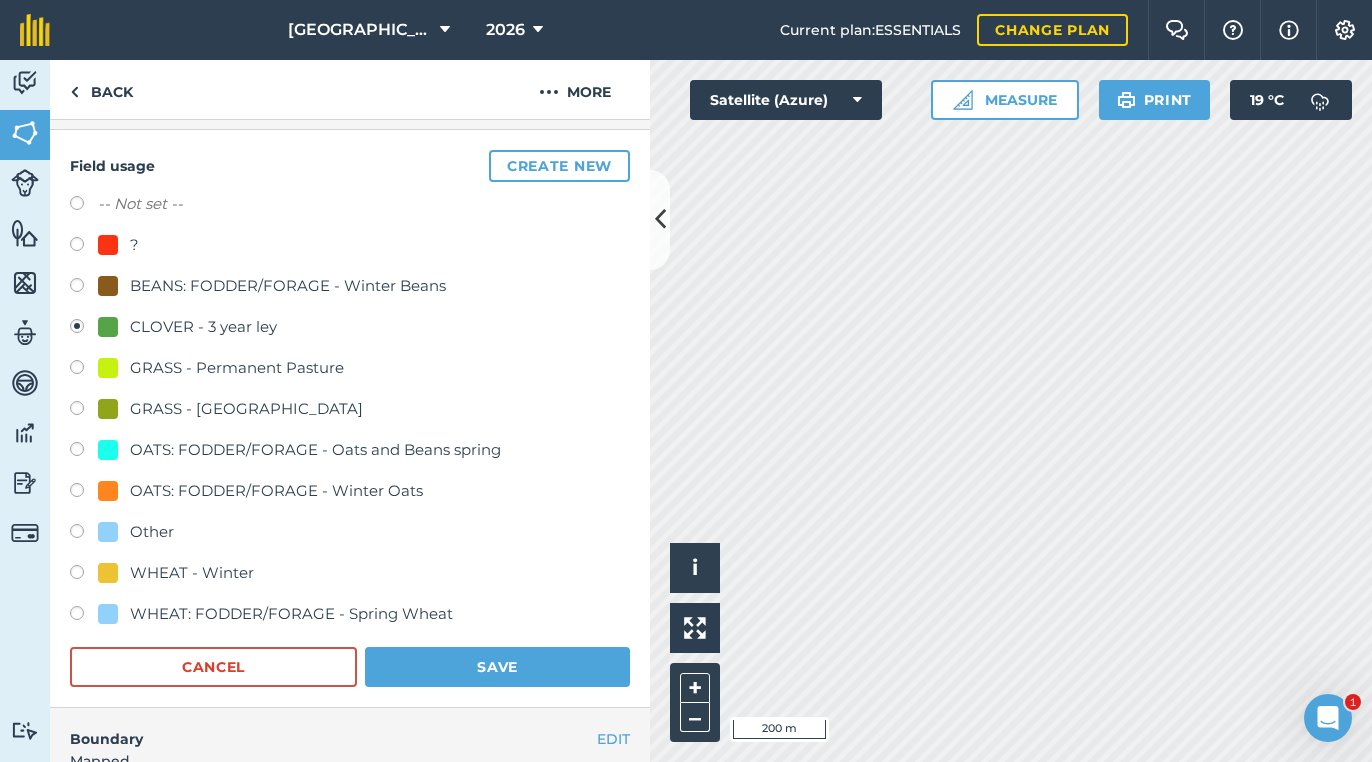 click on "Save" at bounding box center [497, 667] 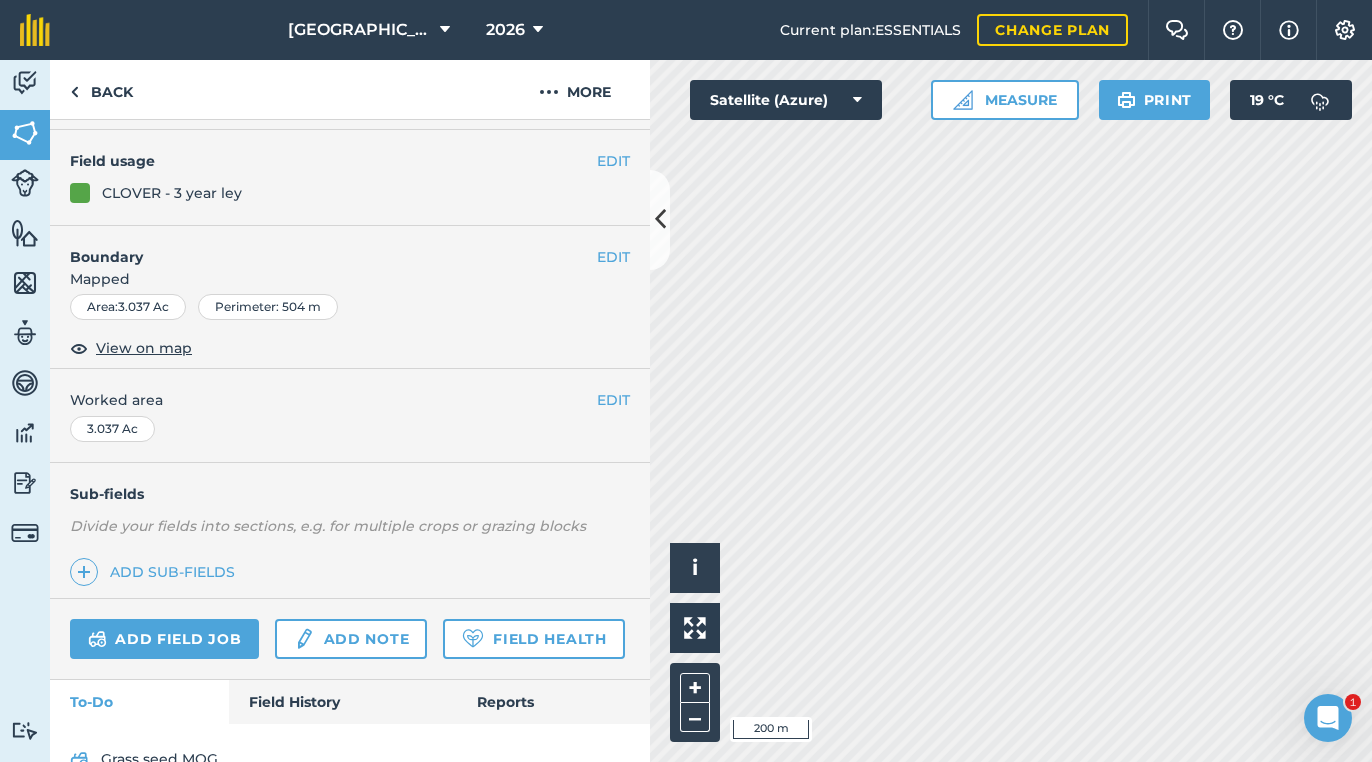 click on "Activity Fields Livestock Features Maps Team Vehicles Data Reporting Billing Tutorials Tutorials   Back   More EDIT Bedfold clay EDIT Description Low run off risk  EDIT Field usage CLOVER - 3 year ley EDIT Boundary   Mapped Area :  3.037   Ac Perimeter :   504   m   View on map EDIT Worked area 3.037   Ac Sub-fields   Divide your fields into sections, e.g. for multiple crops or grazing blocks   Add sub-fields Add field job Add note   Field Health To-Do Field History Reports Grass seed MOG Kellaway oats Click to start drawing i © 2025 TomTom, Microsoft 200 m + – Satellite (Azure) Measure Print 19   ° C" at bounding box center [686, 411] 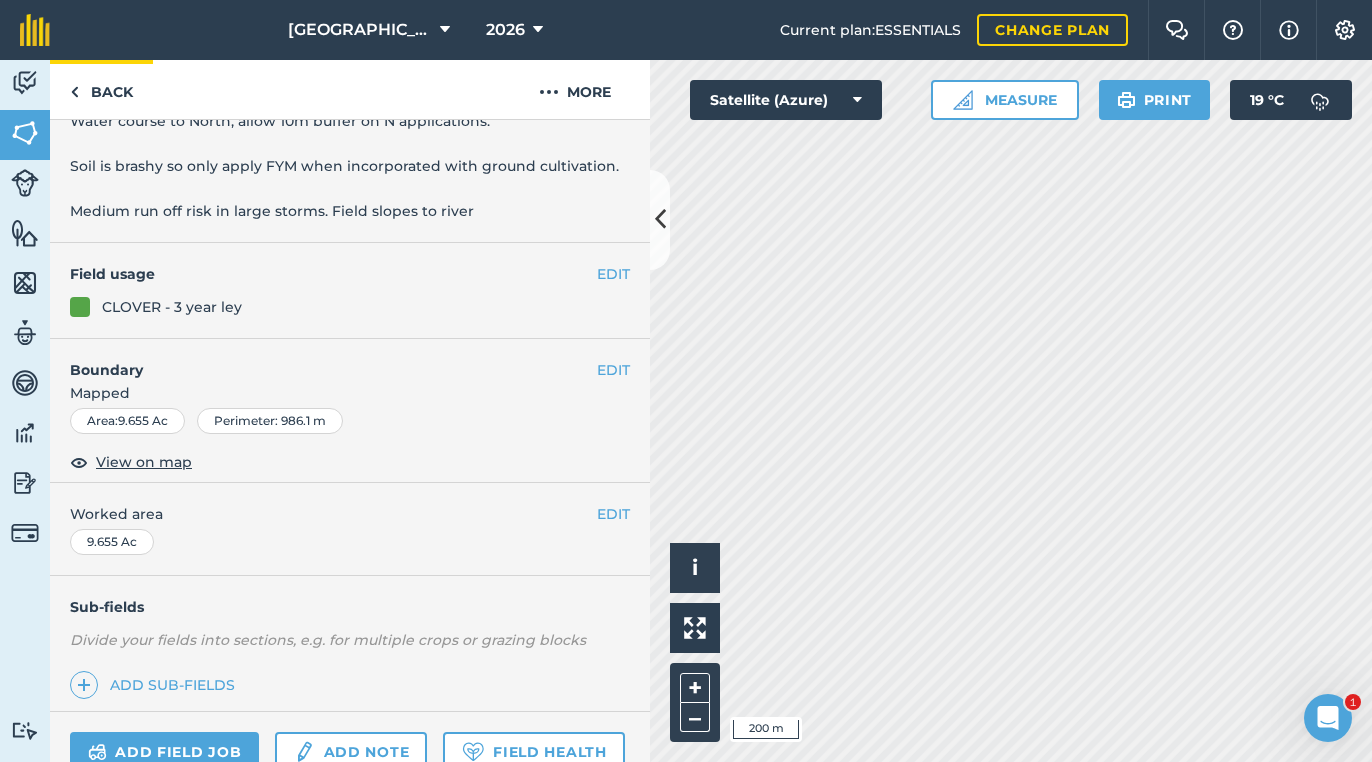 click on "Back" at bounding box center (101, 89) 